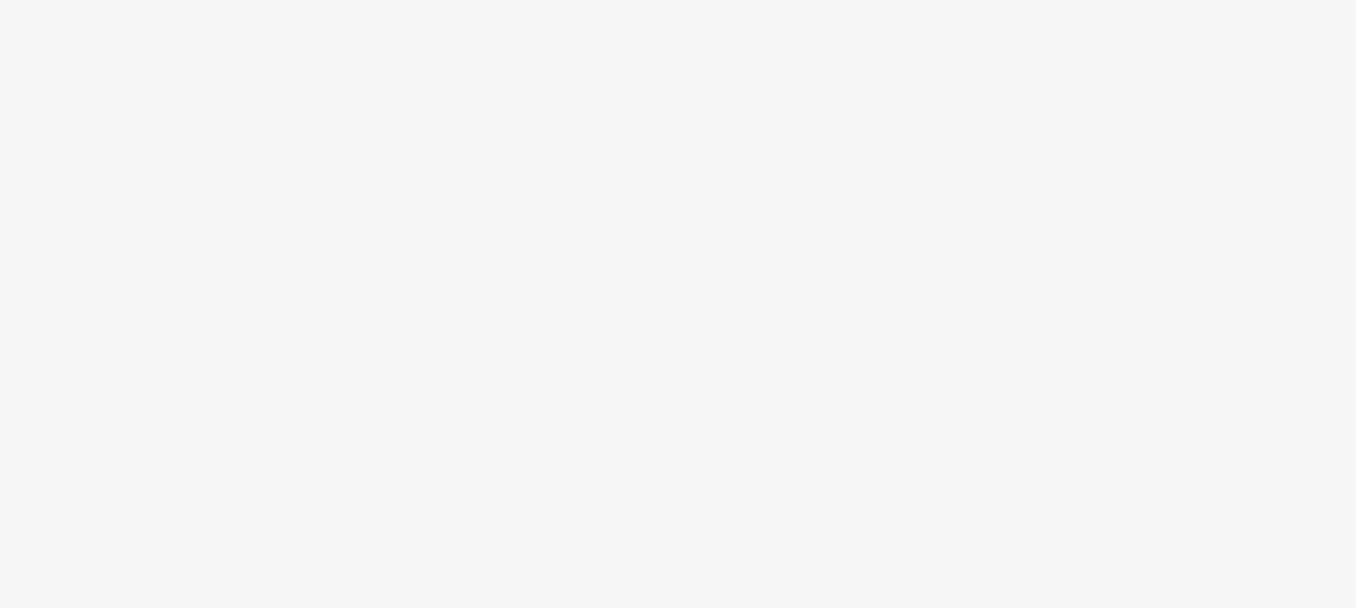 scroll, scrollTop: 0, scrollLeft: 0, axis: both 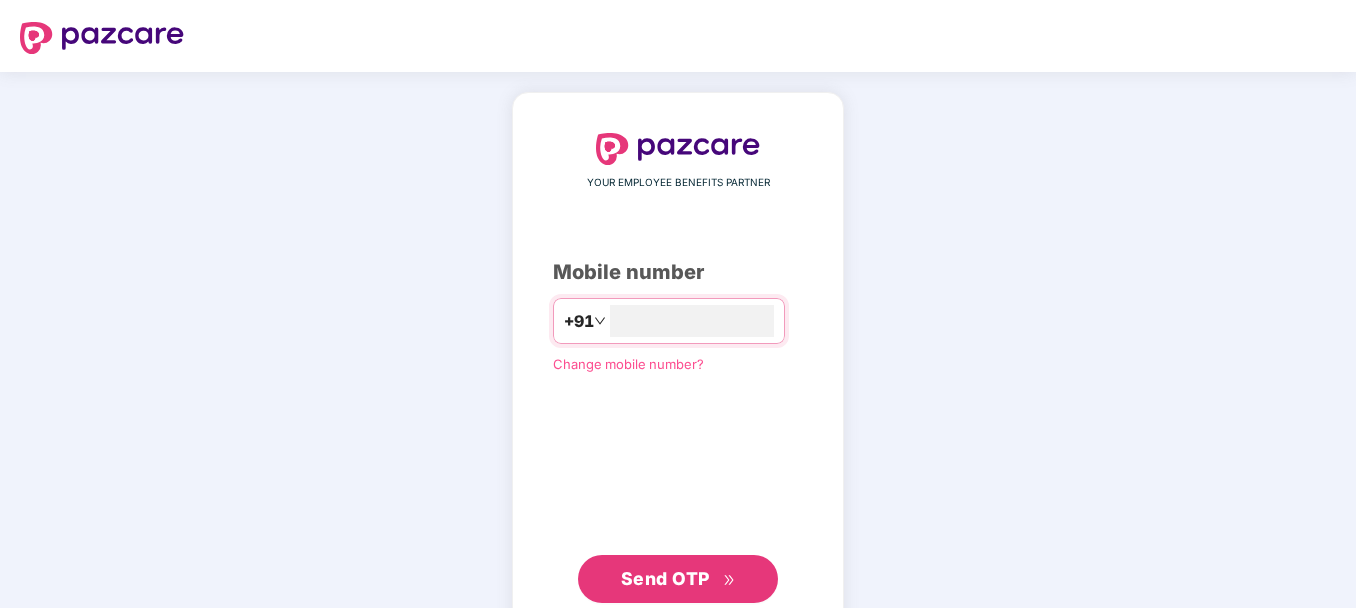 type on "**********" 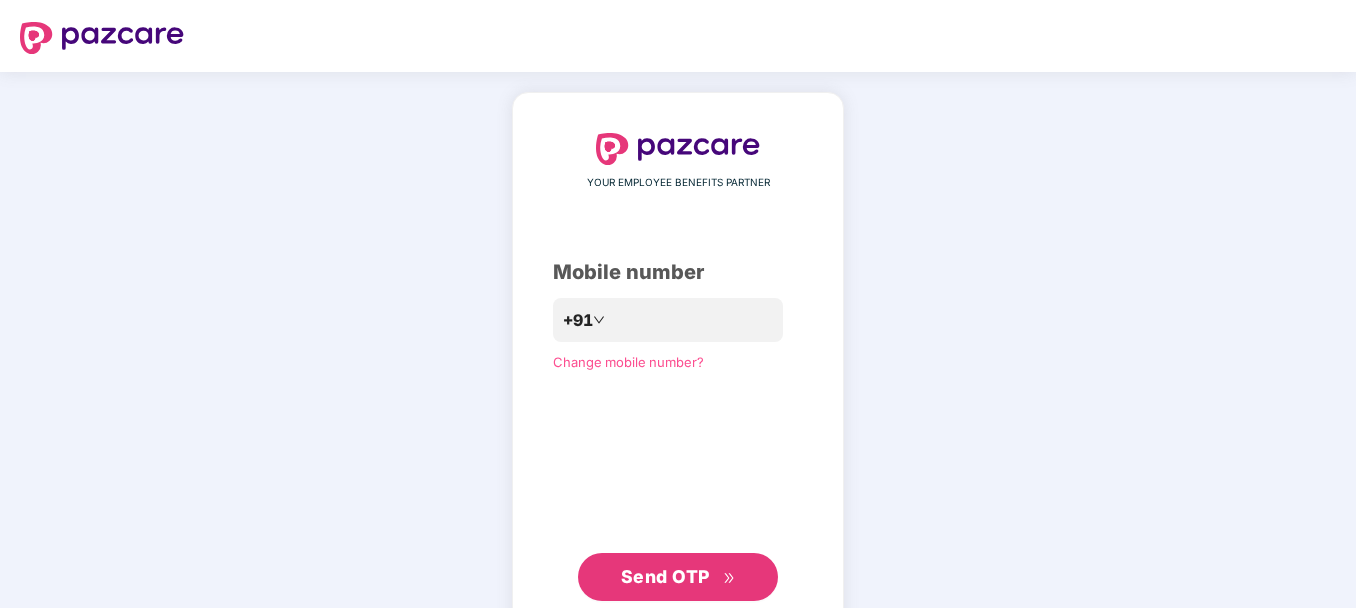 click on "Send OTP" at bounding box center [678, 577] 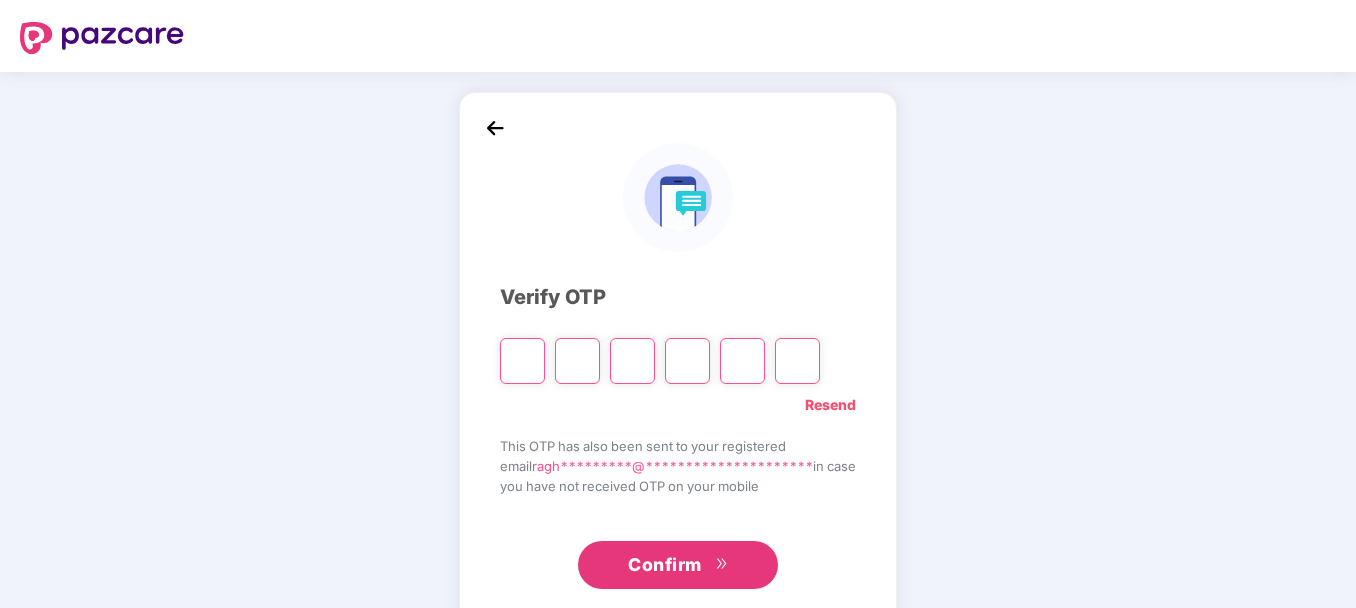 type on "*" 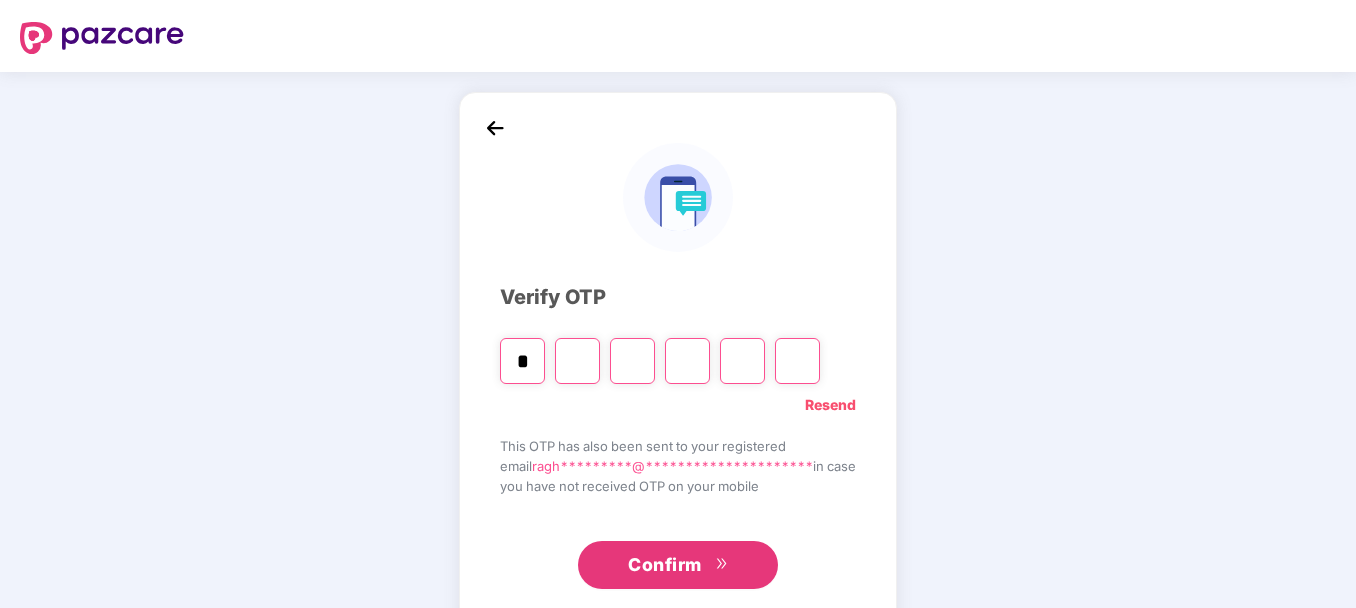 type on "*" 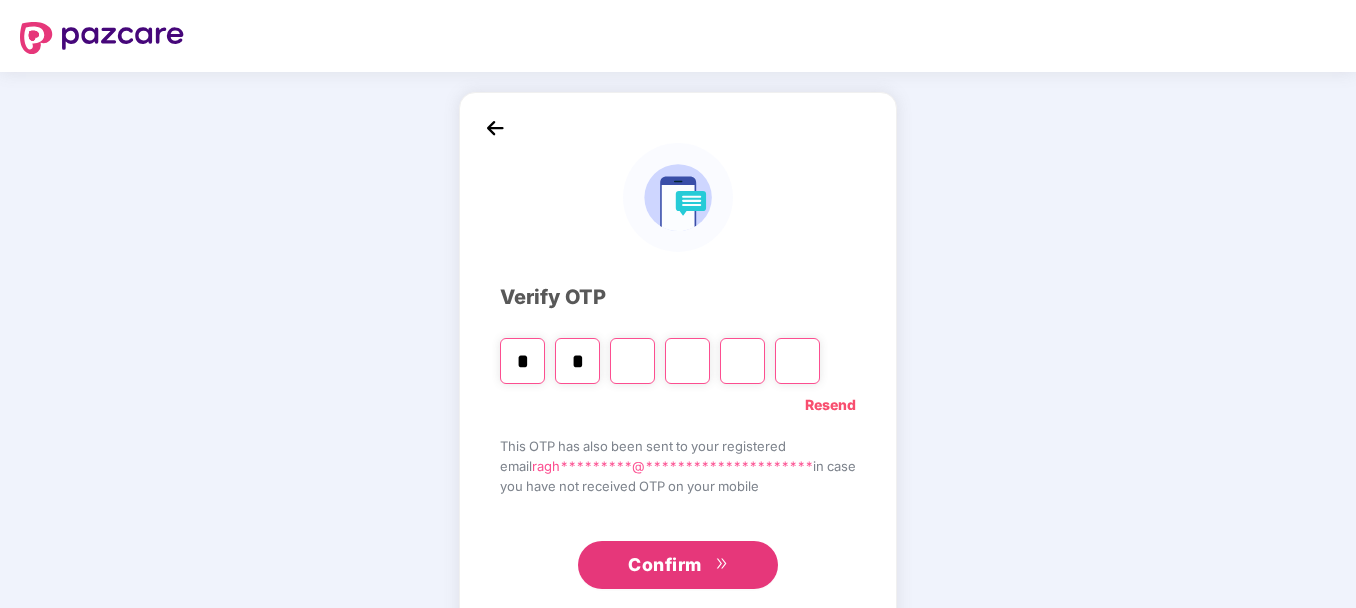 type on "*" 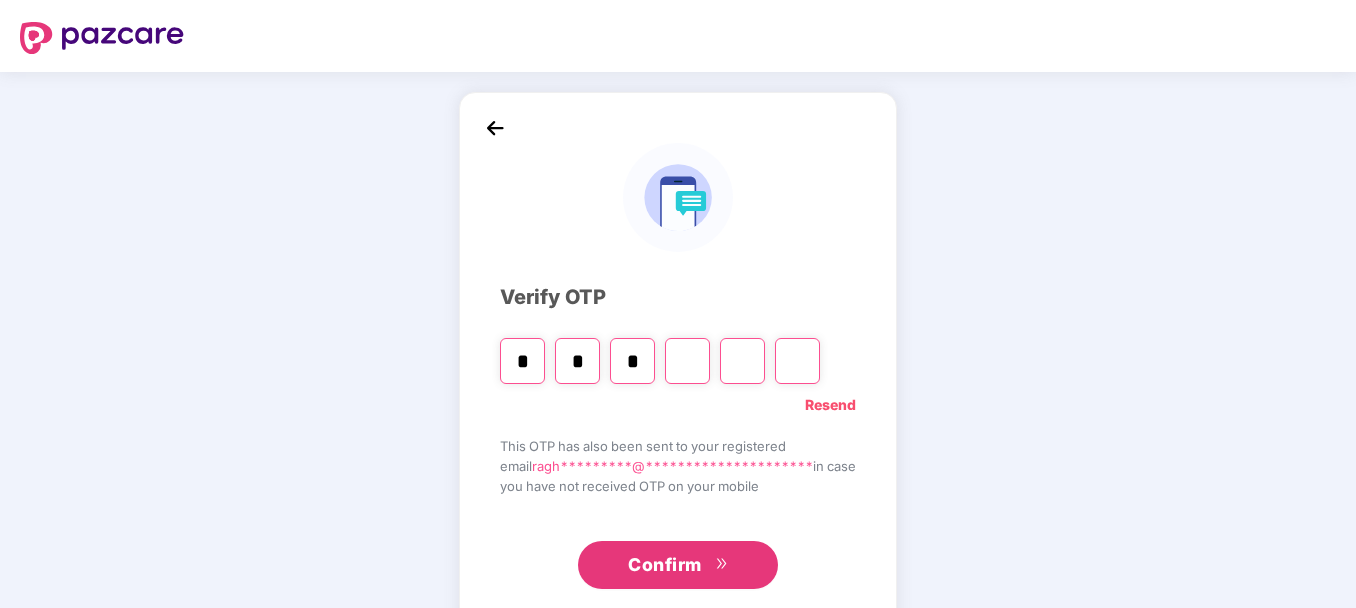 type on "*" 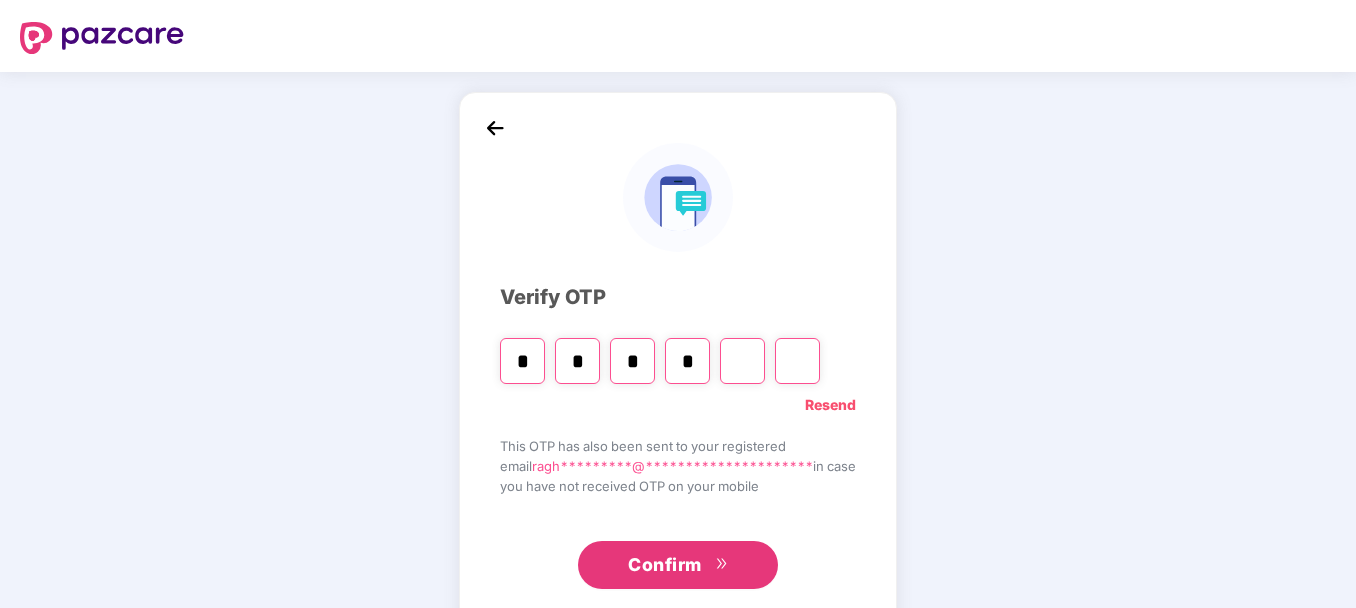 type on "*" 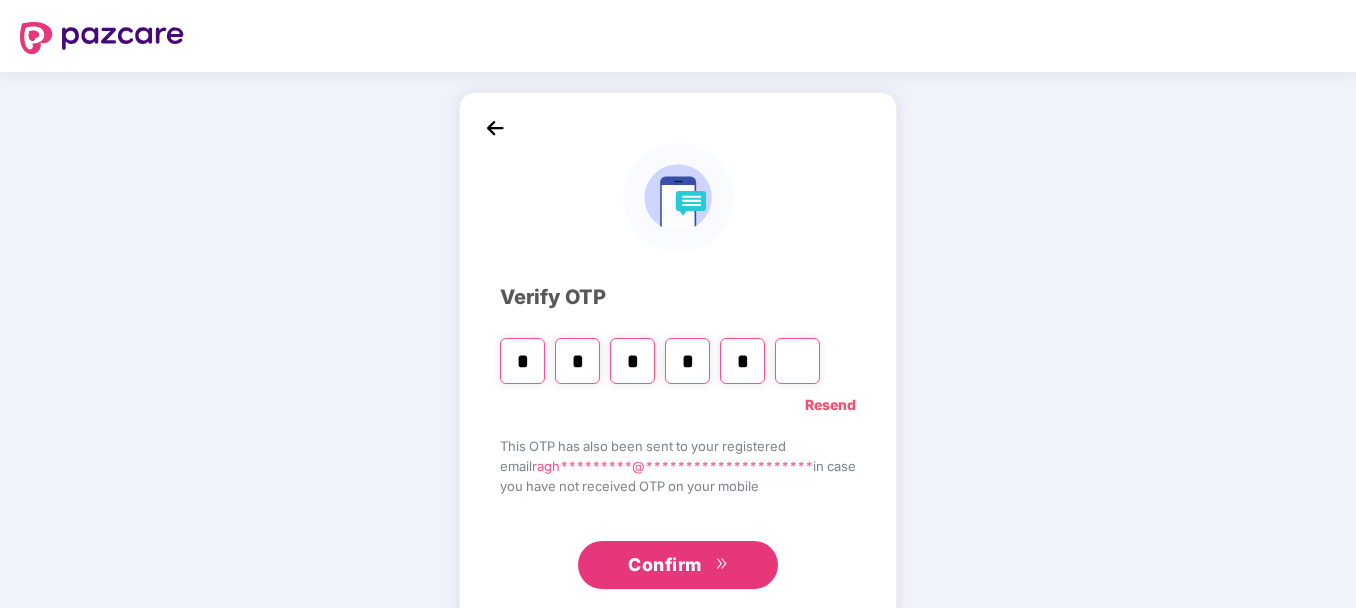 type on "*" 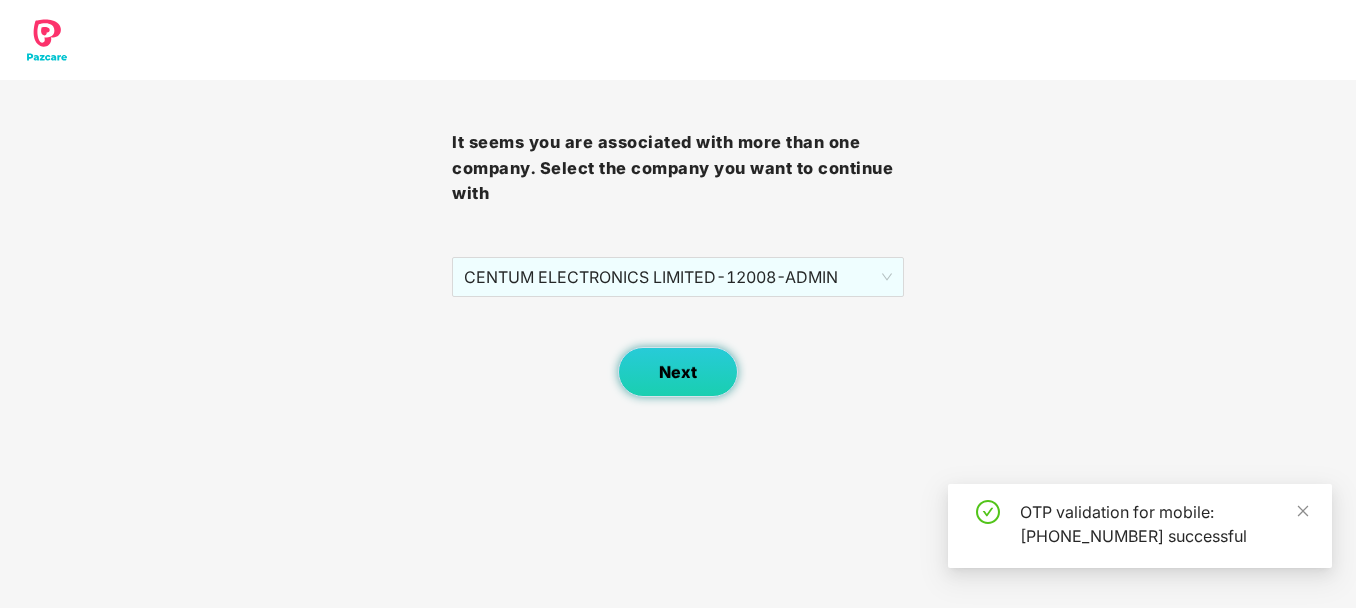 click on "Next" at bounding box center (678, 372) 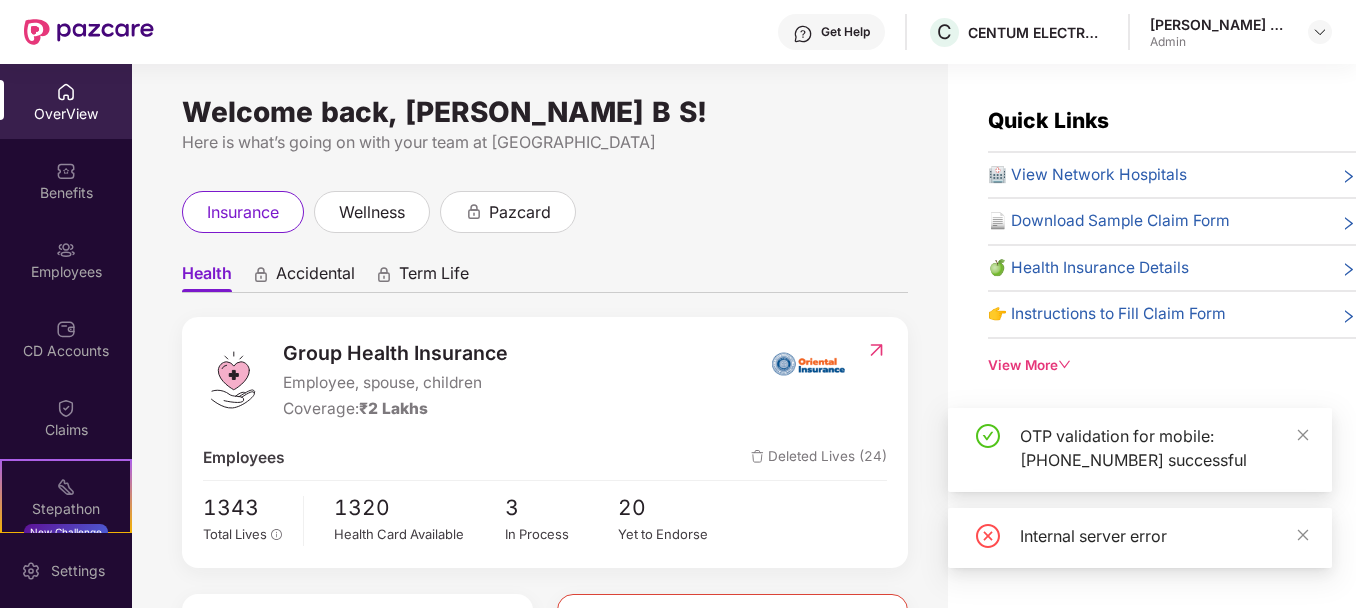 click at bounding box center [66, 250] 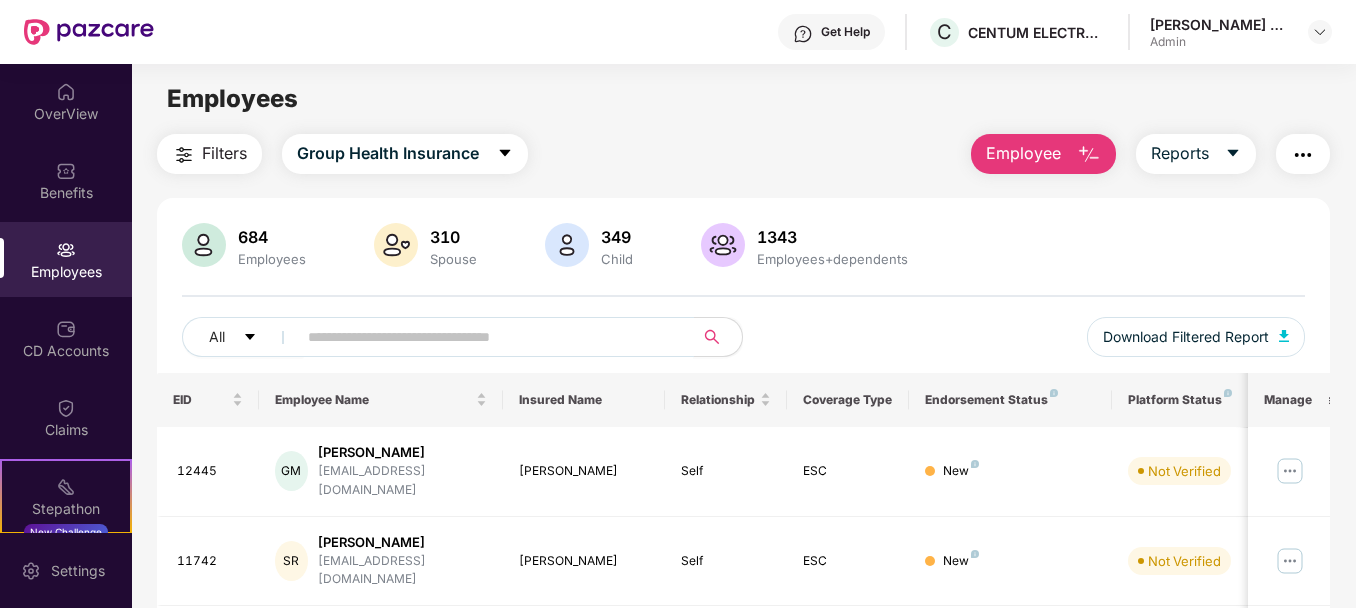 click at bounding box center (487, 337) 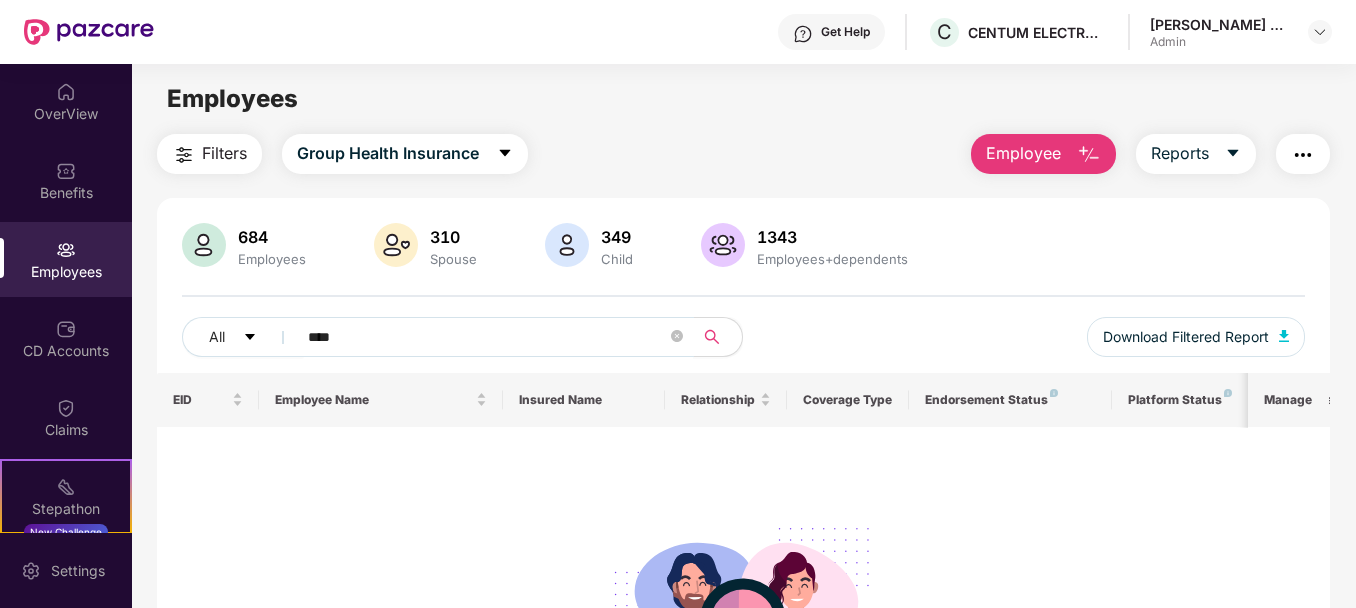 type on "****" 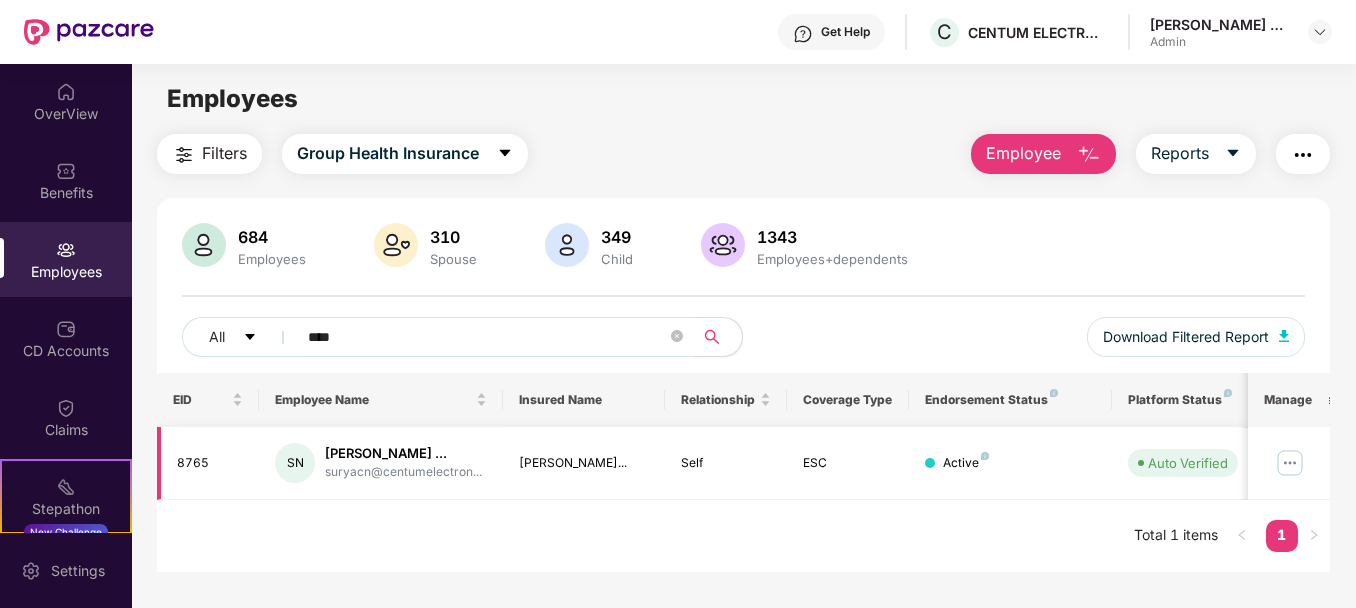 click on "8765" at bounding box center (210, 463) 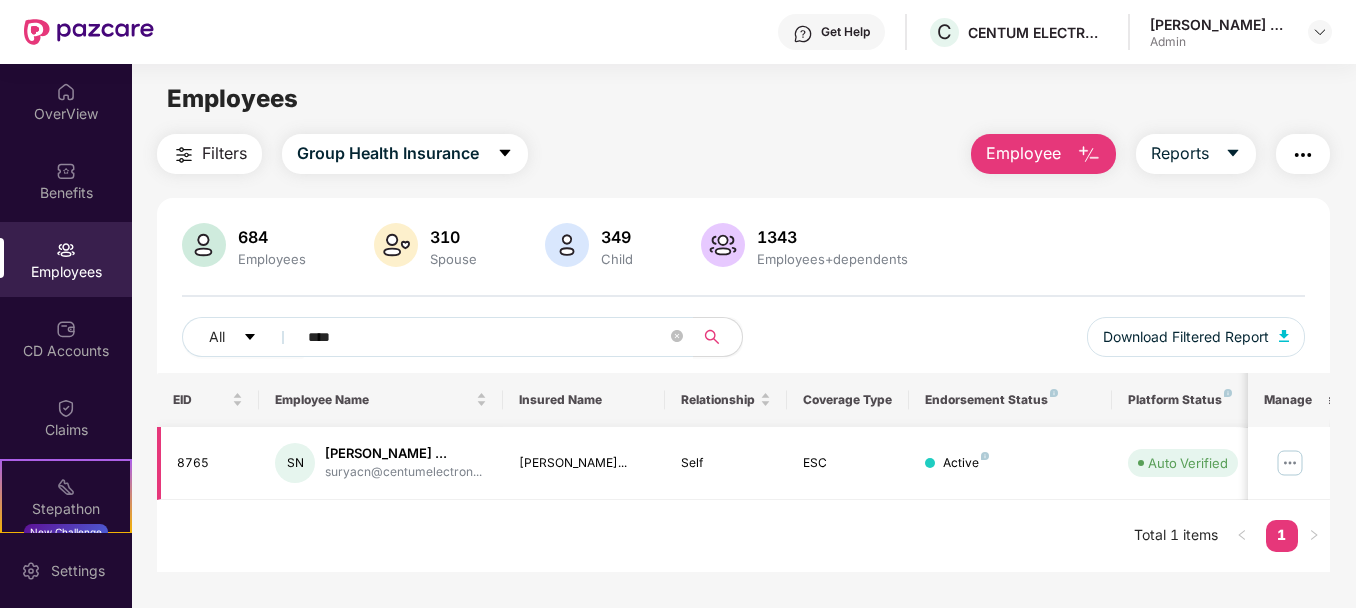 click at bounding box center (1290, 463) 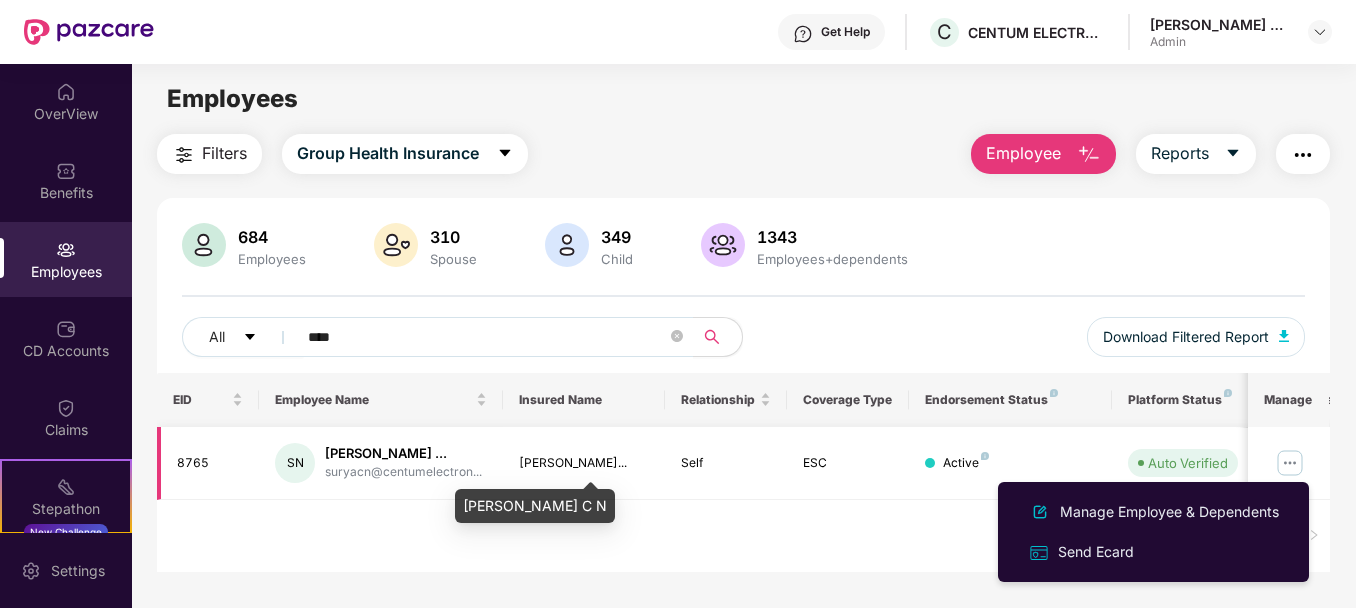 click on "Surya Prakash Pandi..." at bounding box center (584, 463) 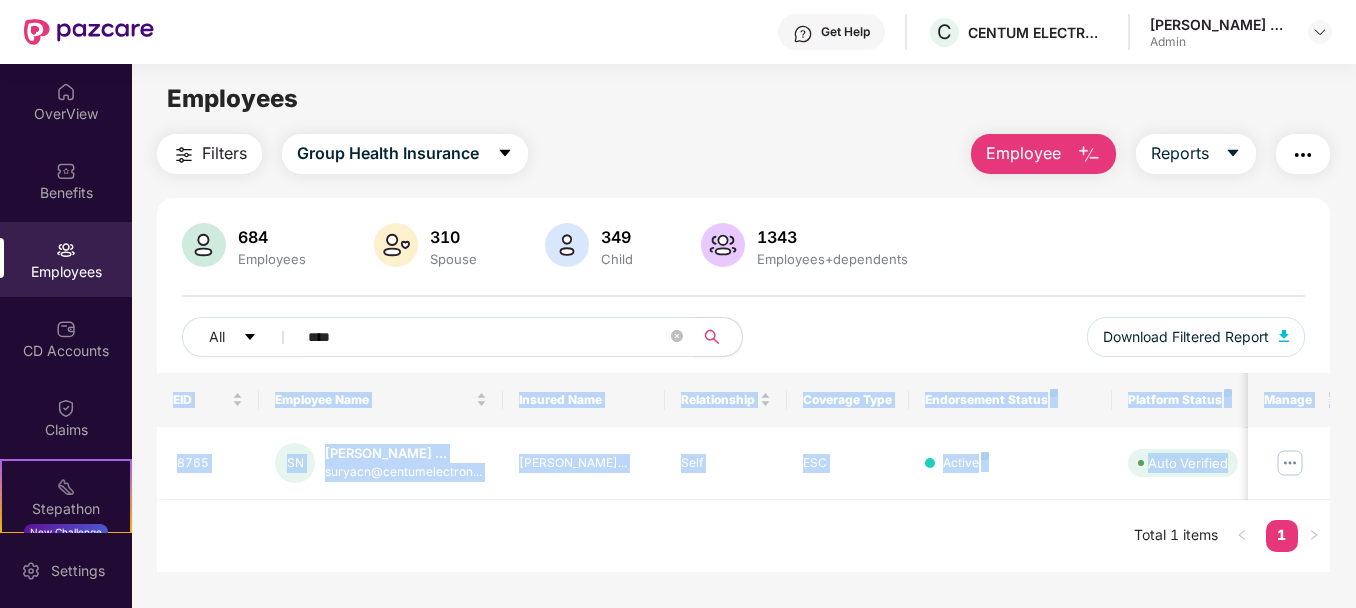 drag, startPoint x: 1178, startPoint y: 479, endPoint x: 819, endPoint y: 540, distance: 364.14557 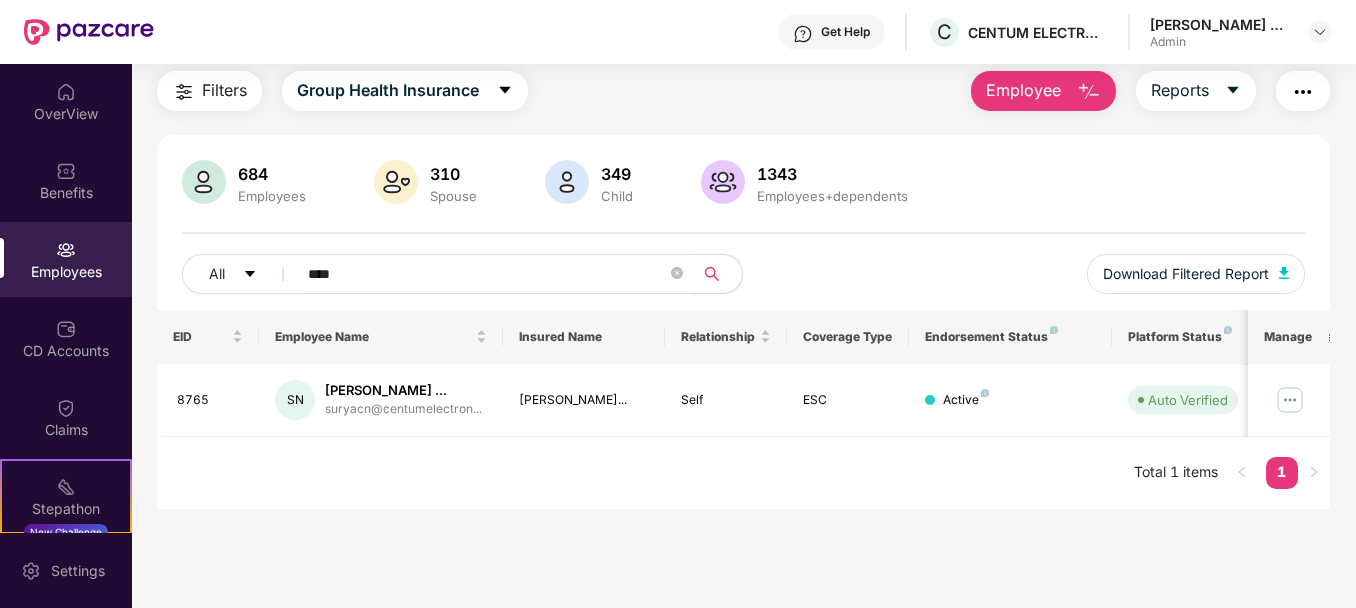 scroll, scrollTop: 64, scrollLeft: 0, axis: vertical 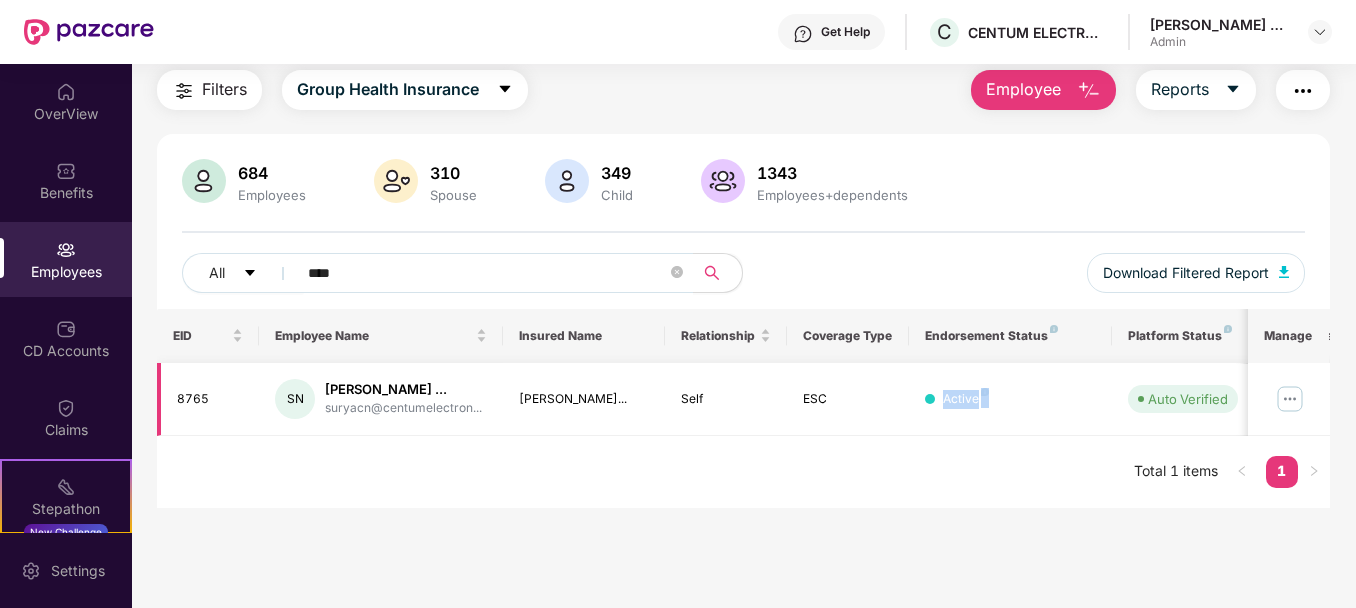 drag, startPoint x: 1152, startPoint y: 395, endPoint x: 929, endPoint y: 400, distance: 223.05605 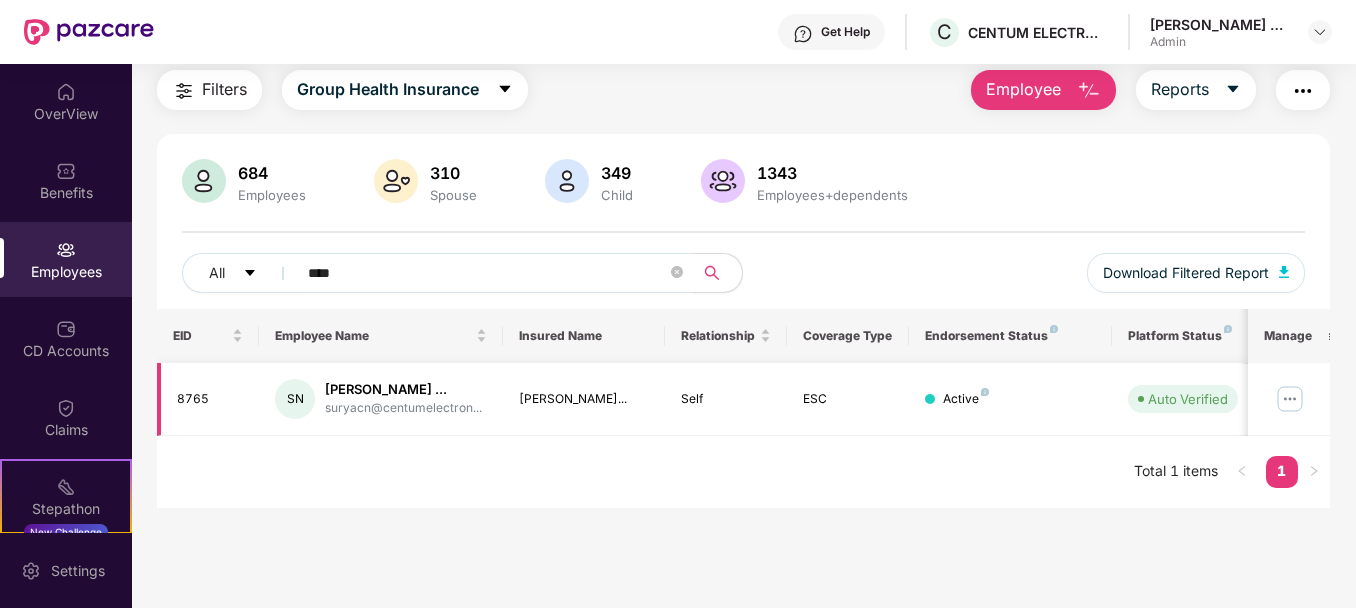 click at bounding box center (930, 399) 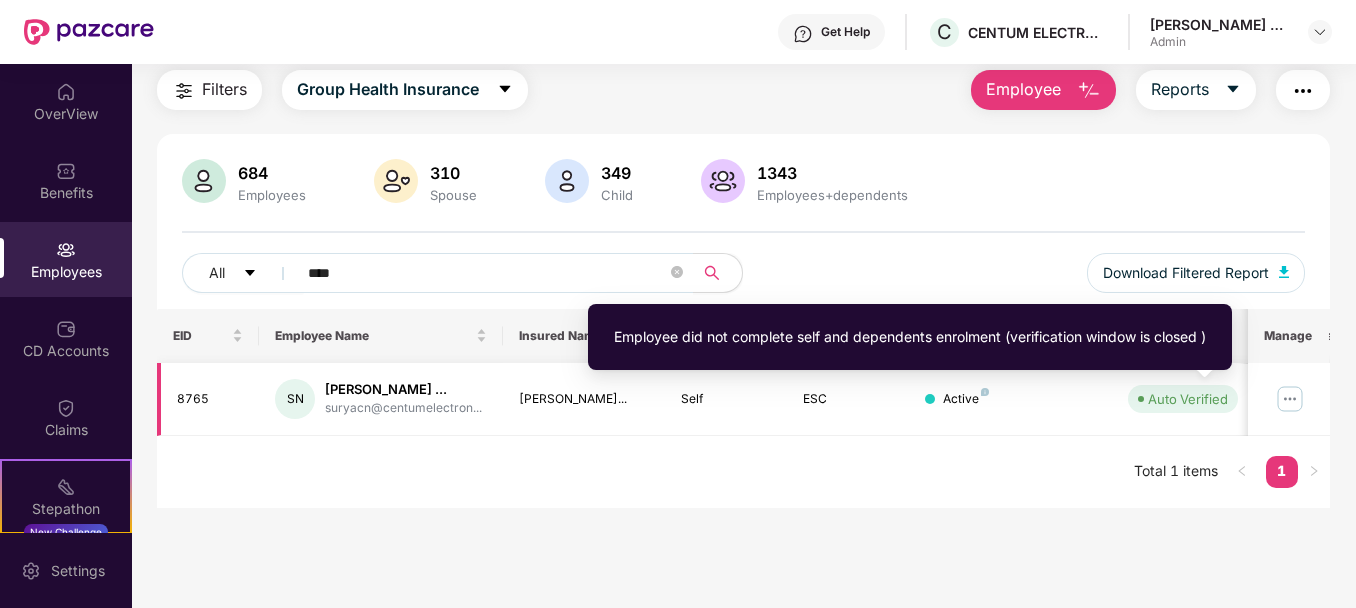 click on "Auto Verified" at bounding box center (1188, 399) 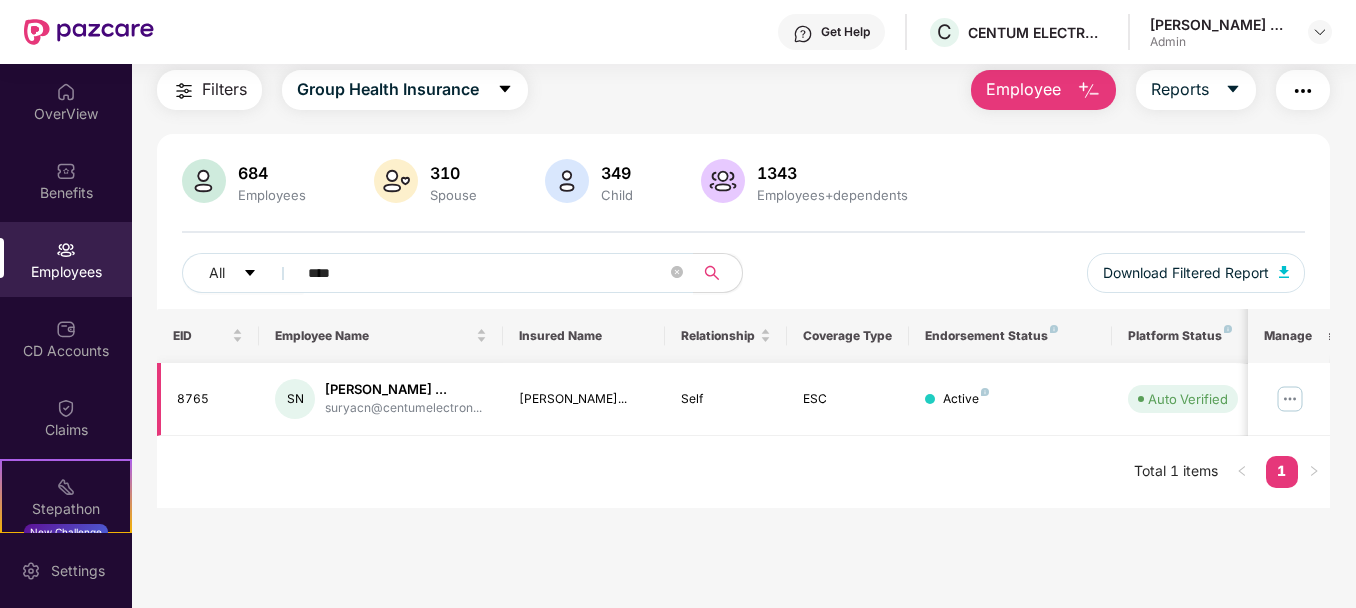 click at bounding box center [1290, 399] 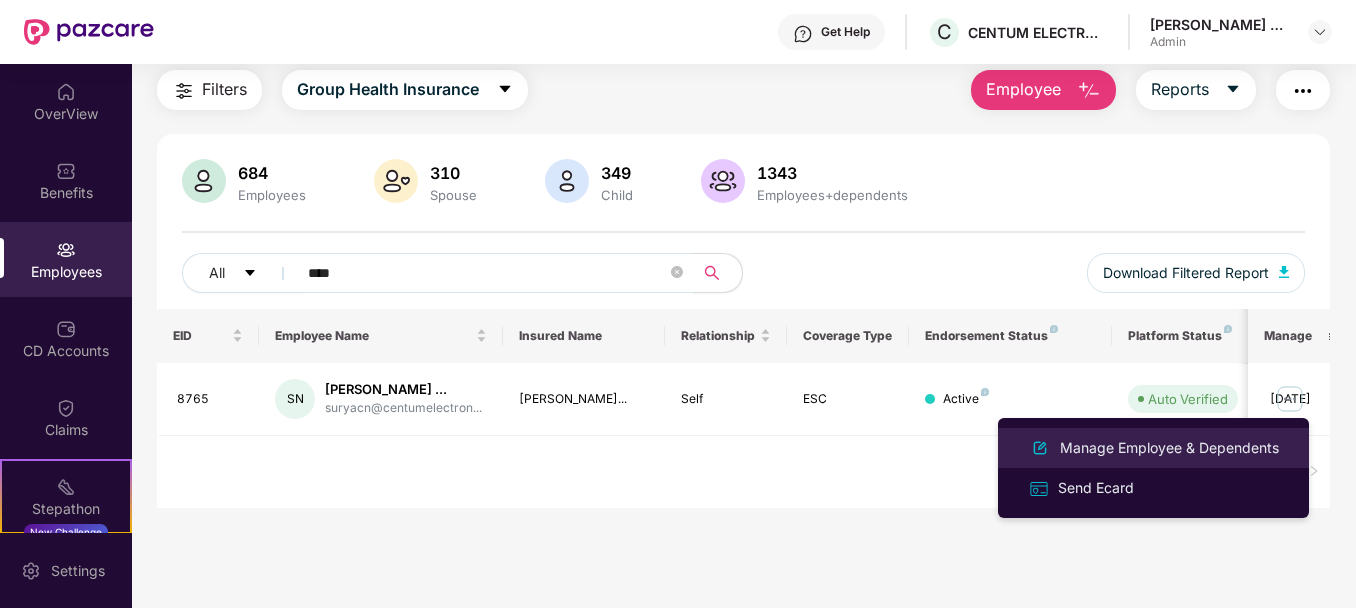 click on "Manage Employee & Dependents" at bounding box center [1169, 448] 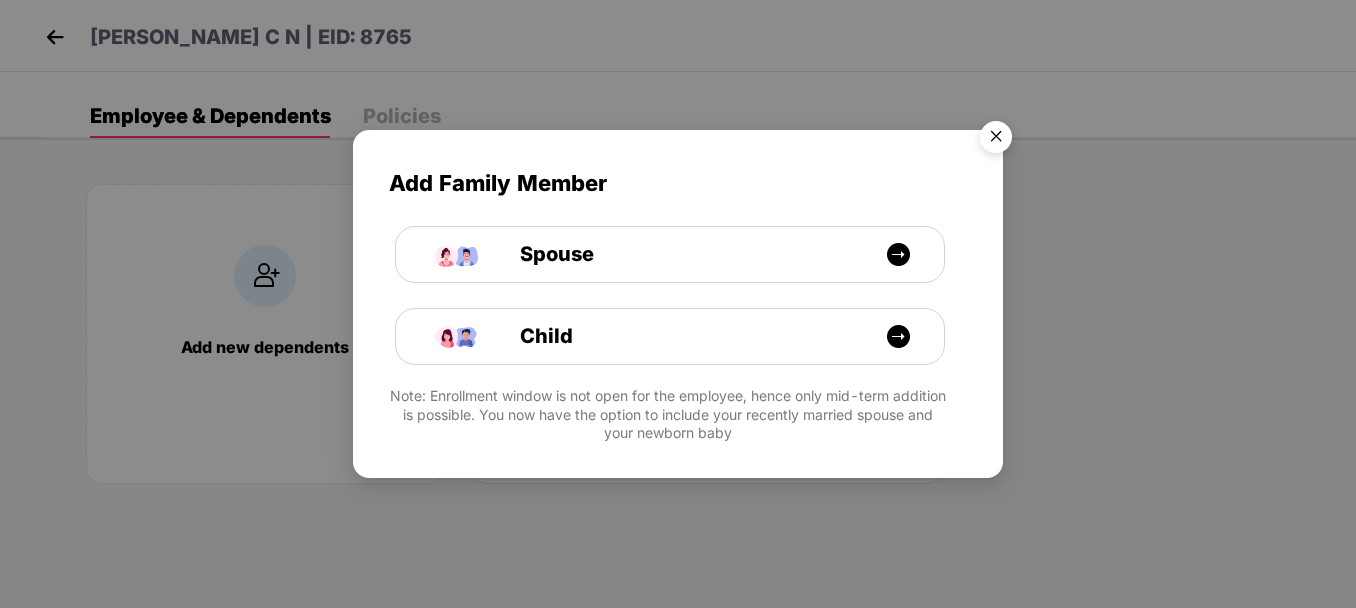 click at bounding box center (996, 140) 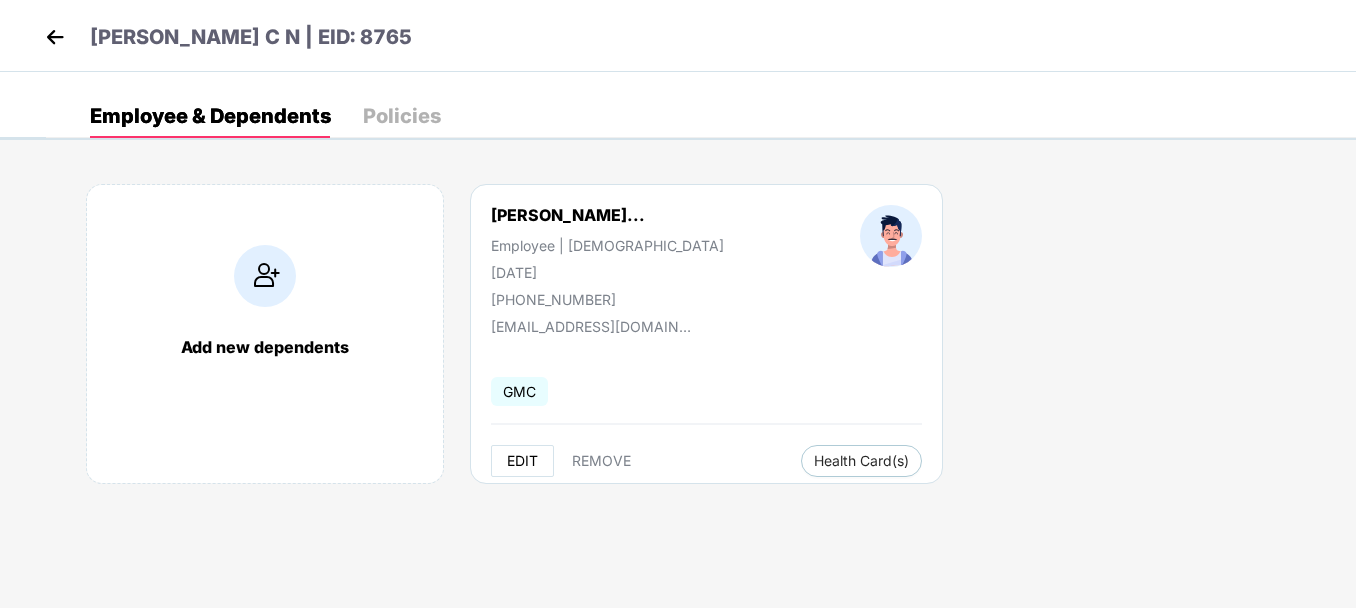 click on "EDIT" at bounding box center (522, 461) 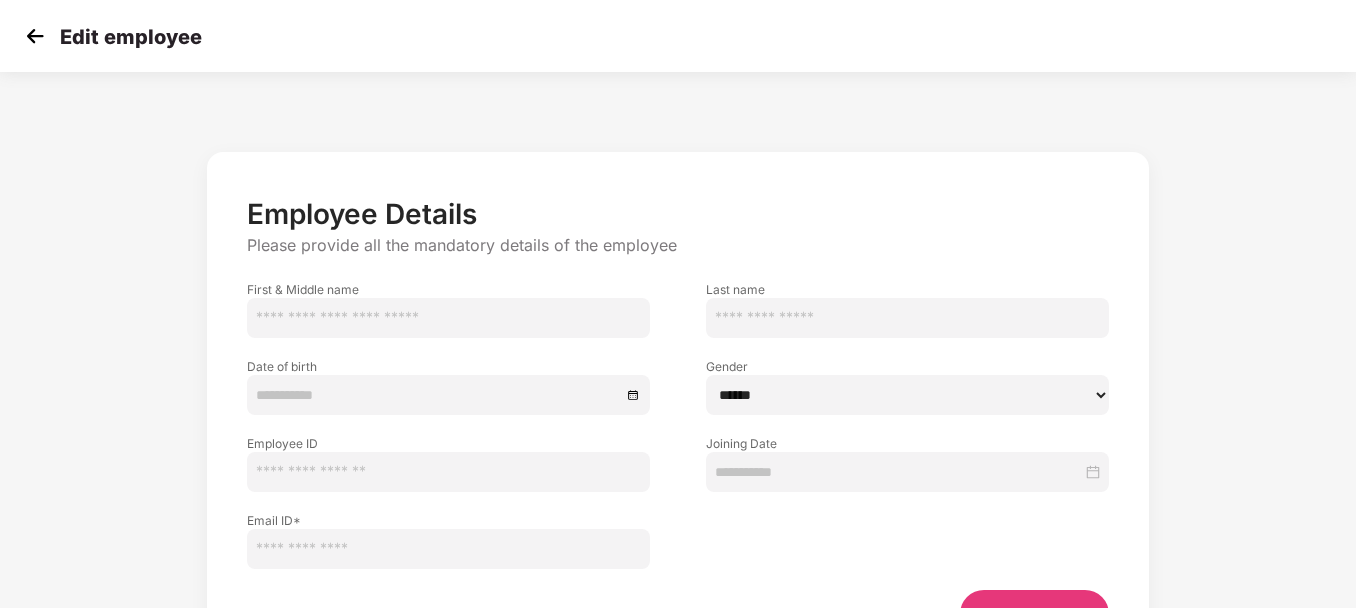 type on "*****" 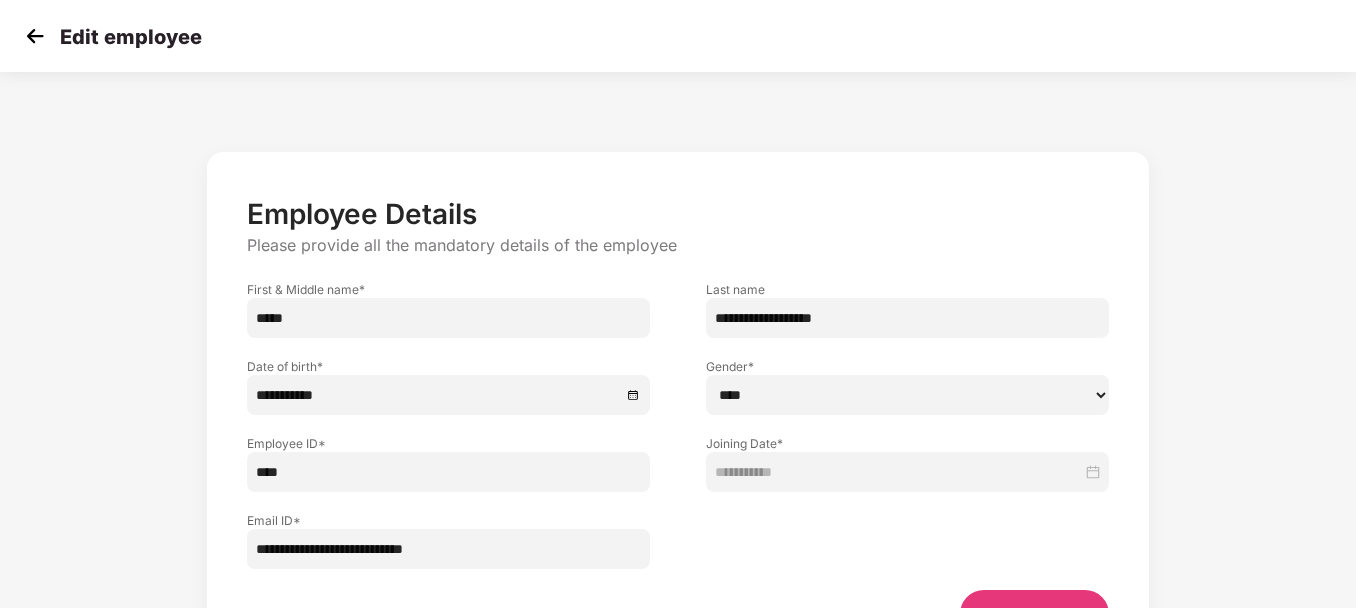 click at bounding box center [907, 530] 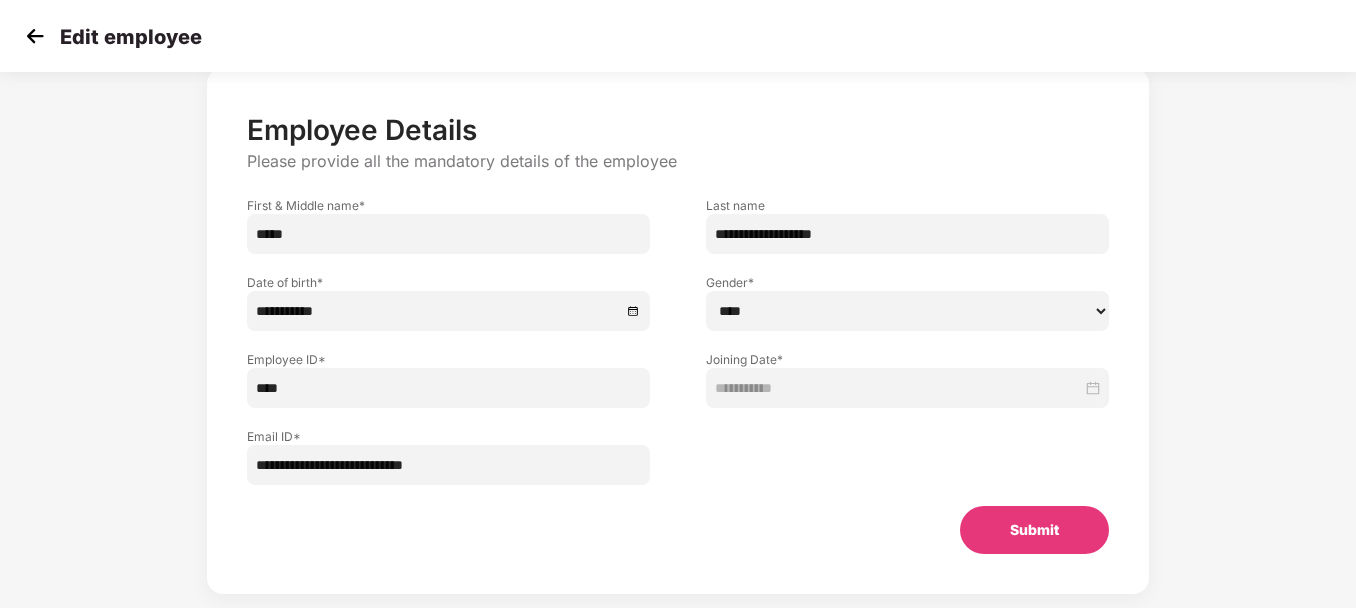 scroll, scrollTop: 80, scrollLeft: 0, axis: vertical 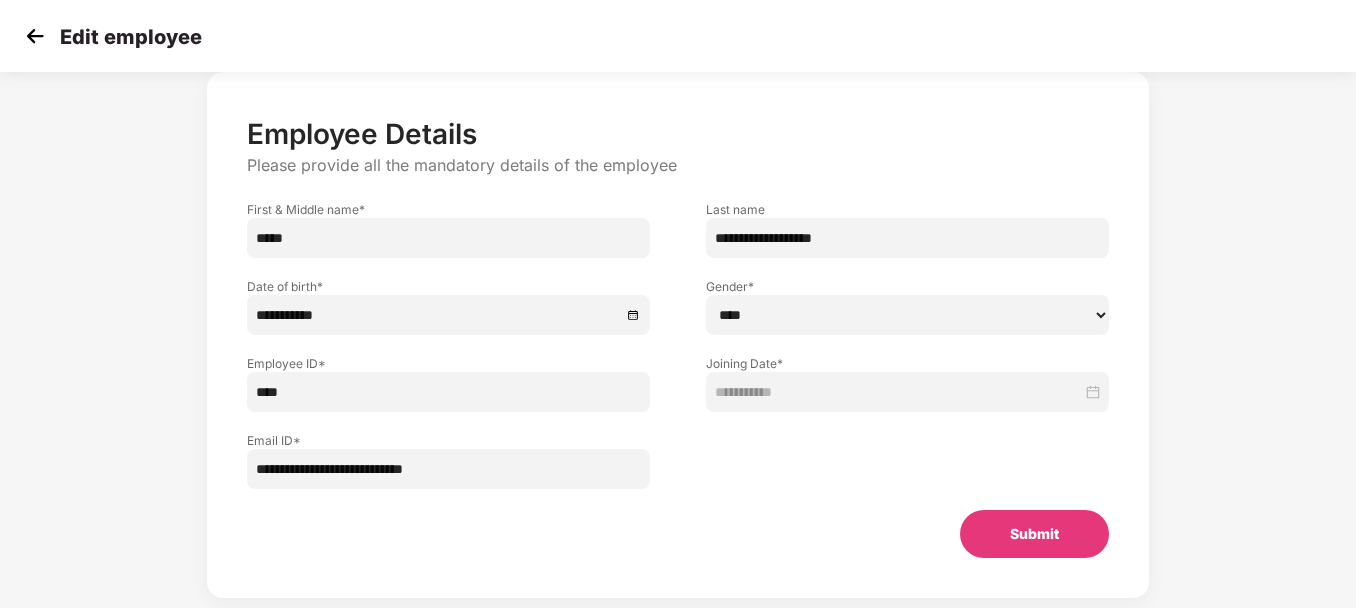 click on "Submit" at bounding box center [1034, 534] 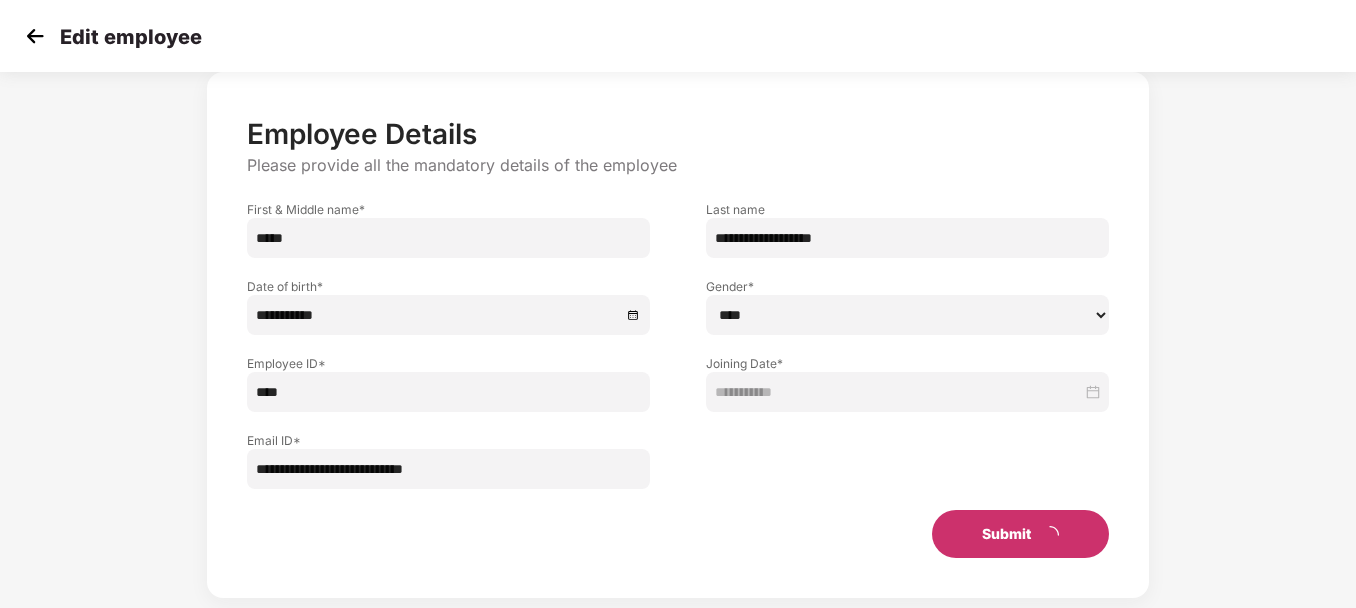 scroll, scrollTop: 0, scrollLeft: 0, axis: both 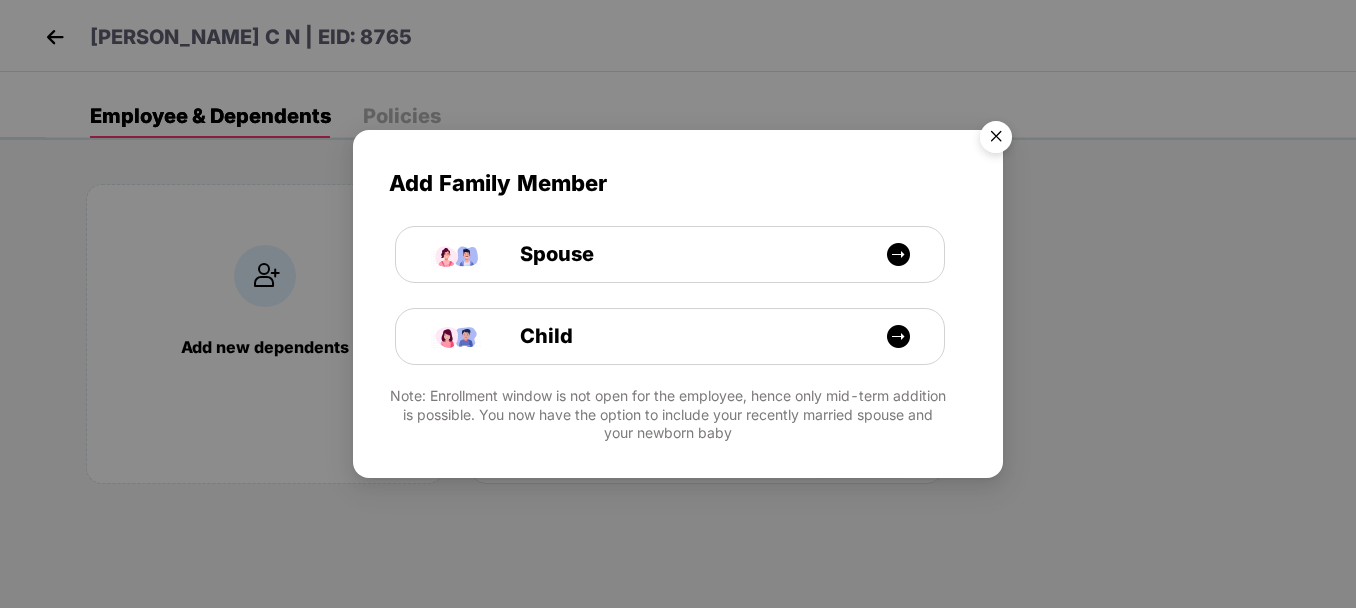click at bounding box center (996, 140) 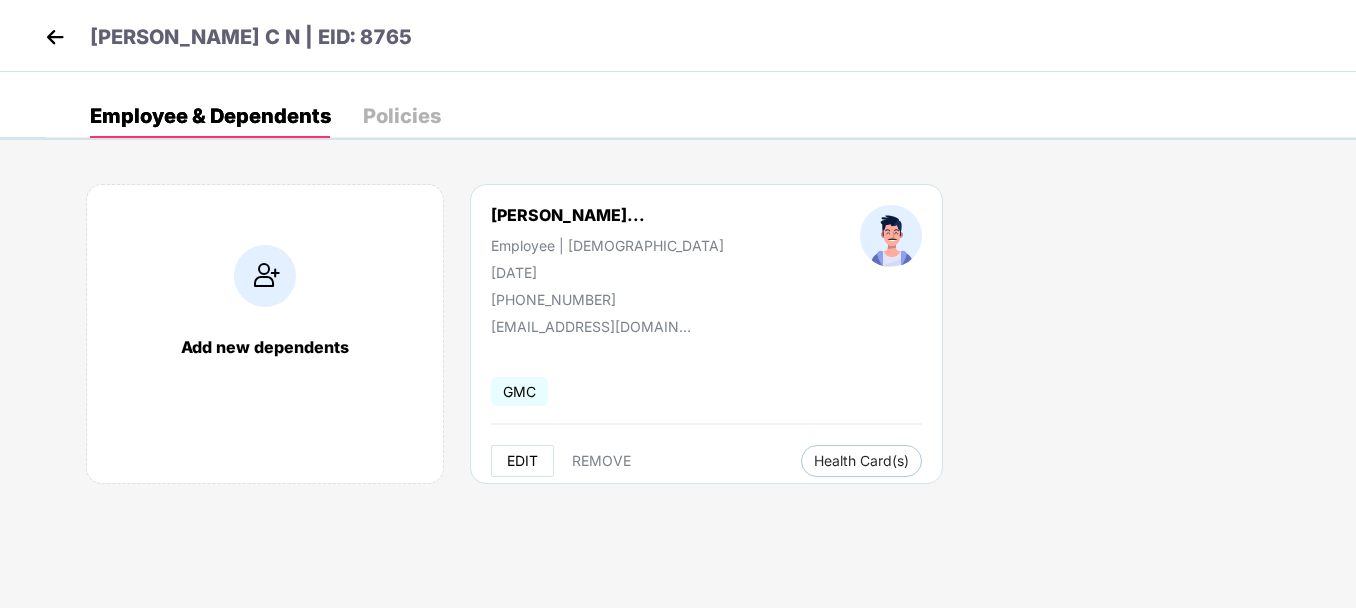 click on "EDIT" at bounding box center [522, 461] 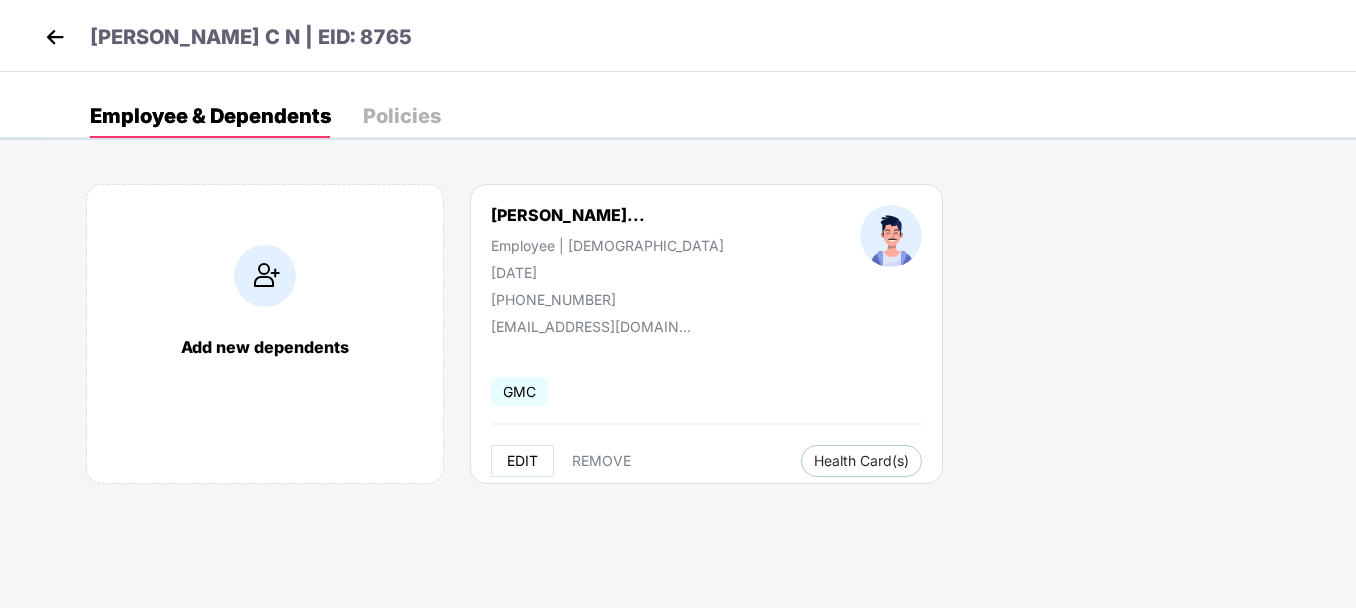 select on "****" 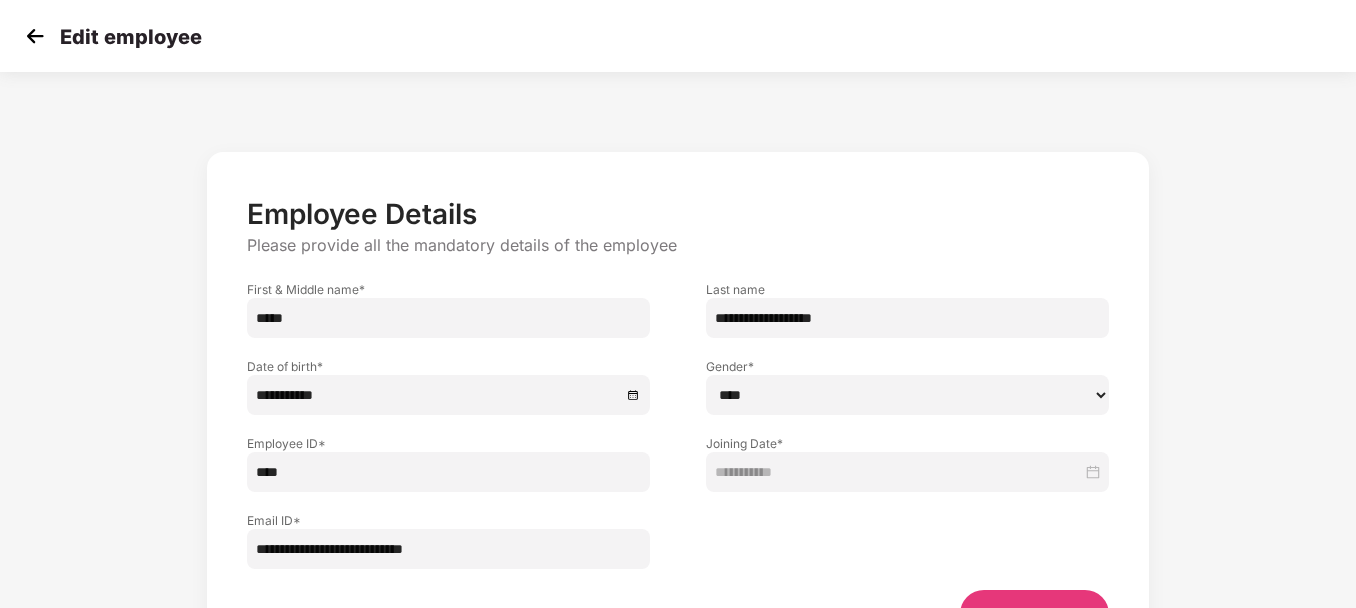 click on "**********" at bounding box center [678, 405] 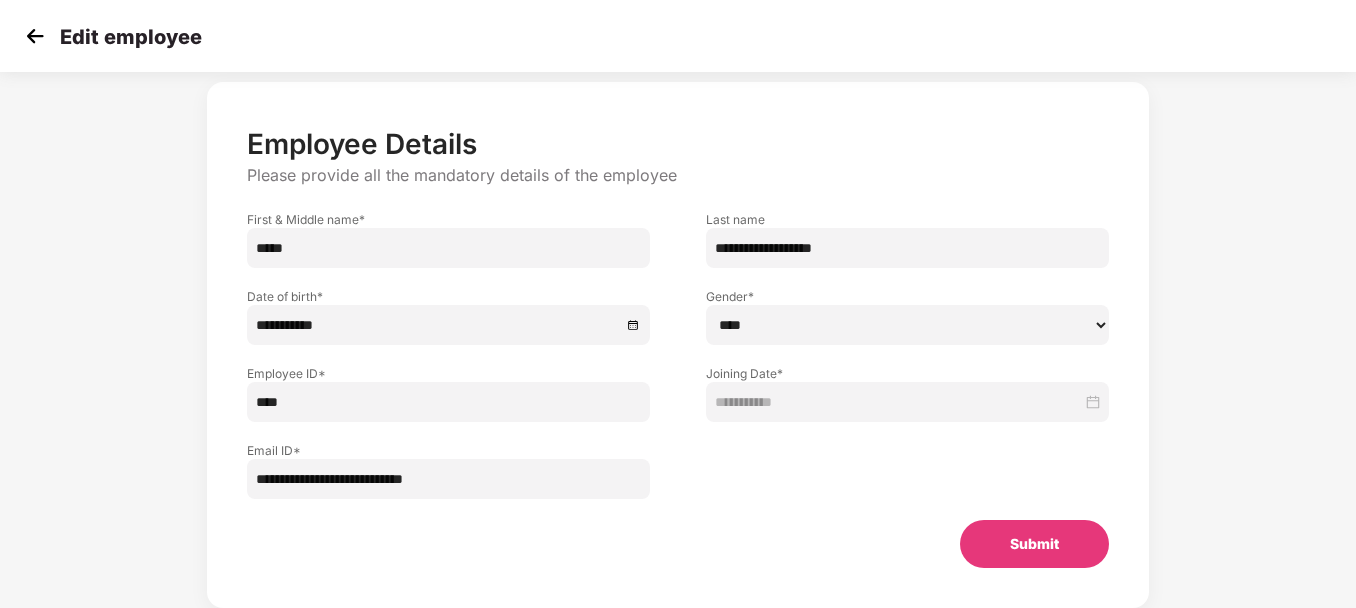 scroll, scrollTop: 120, scrollLeft: 0, axis: vertical 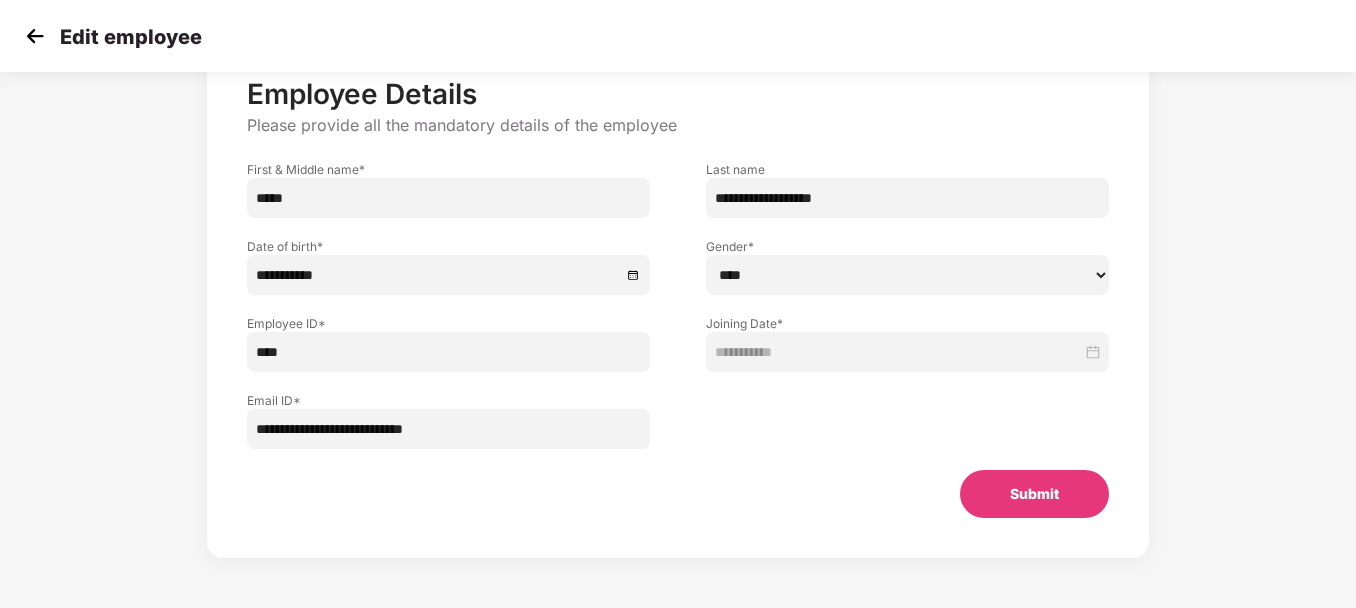 click on "**********" at bounding box center (678, 315) 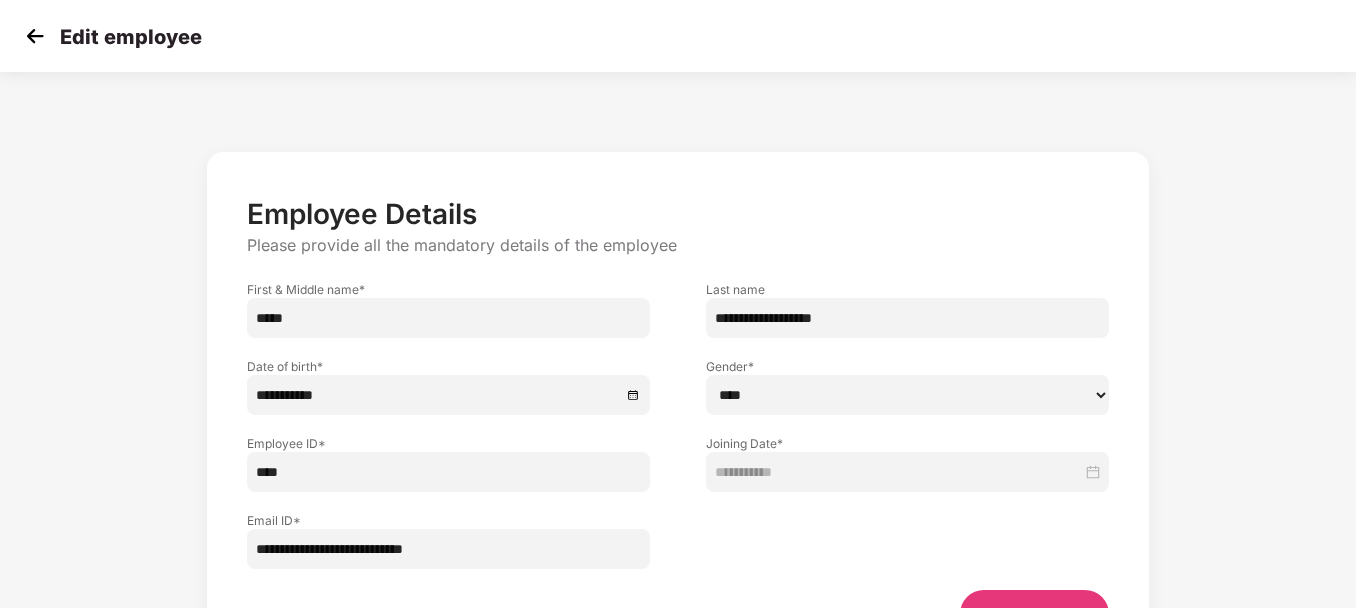 scroll, scrollTop: 40, scrollLeft: 0, axis: vertical 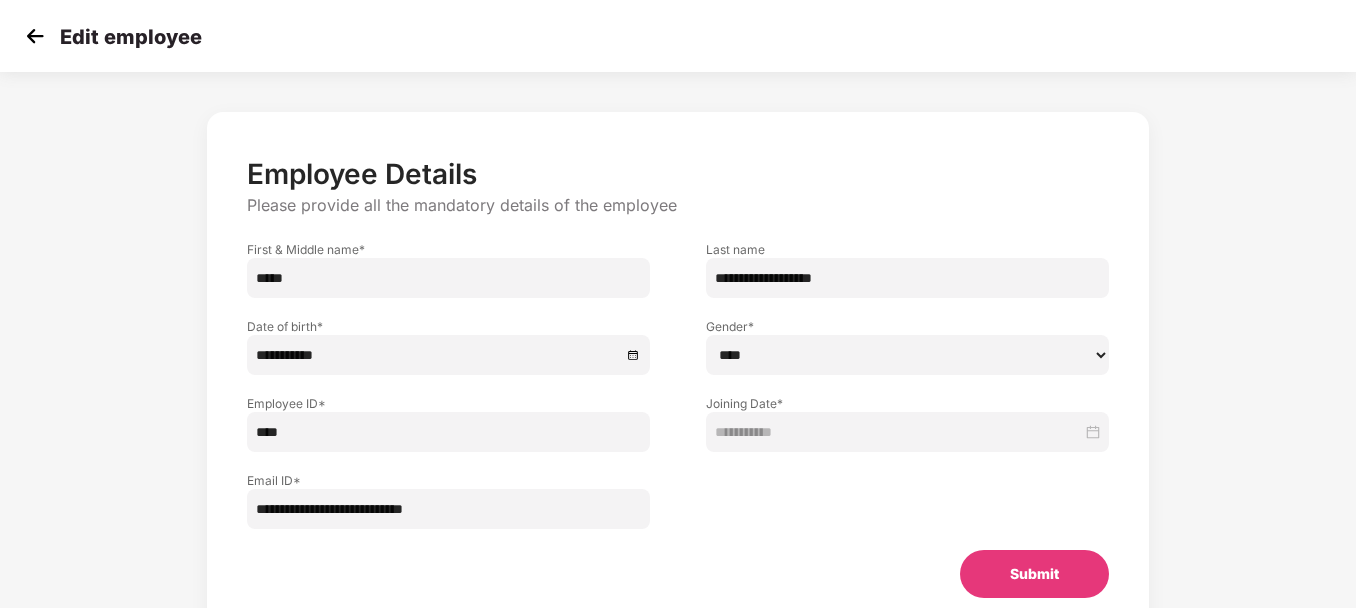 click on "Edit employee" at bounding box center (131, 37) 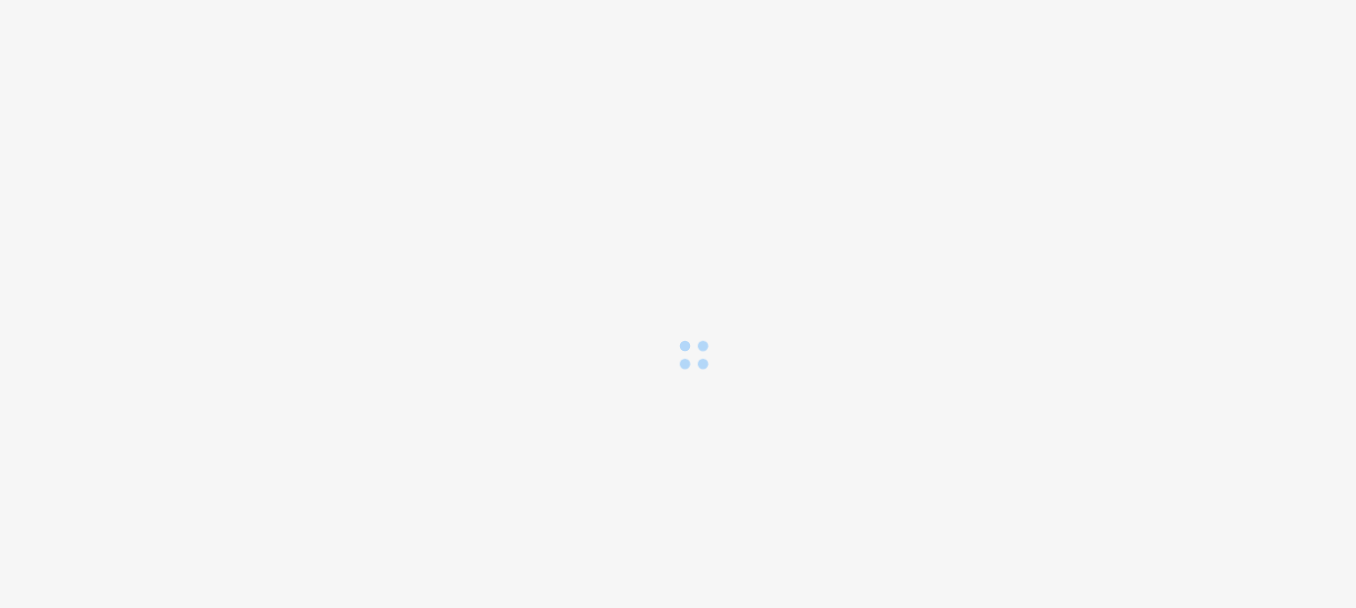 scroll, scrollTop: 0, scrollLeft: 0, axis: both 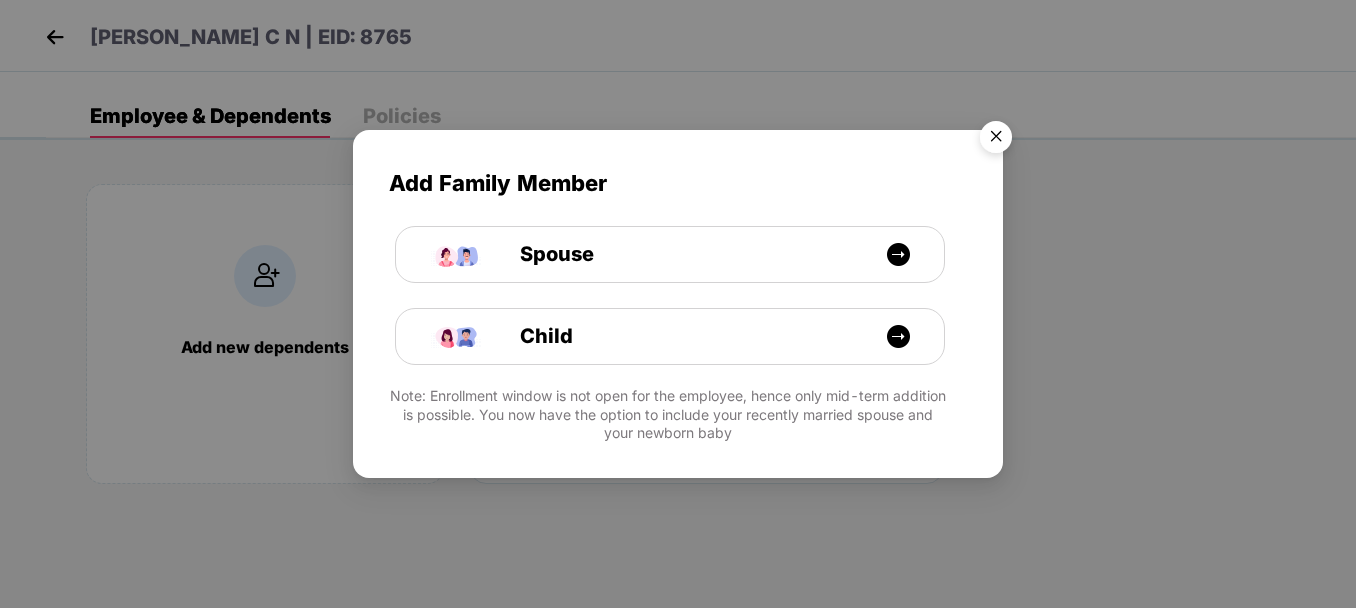 click at bounding box center [996, 140] 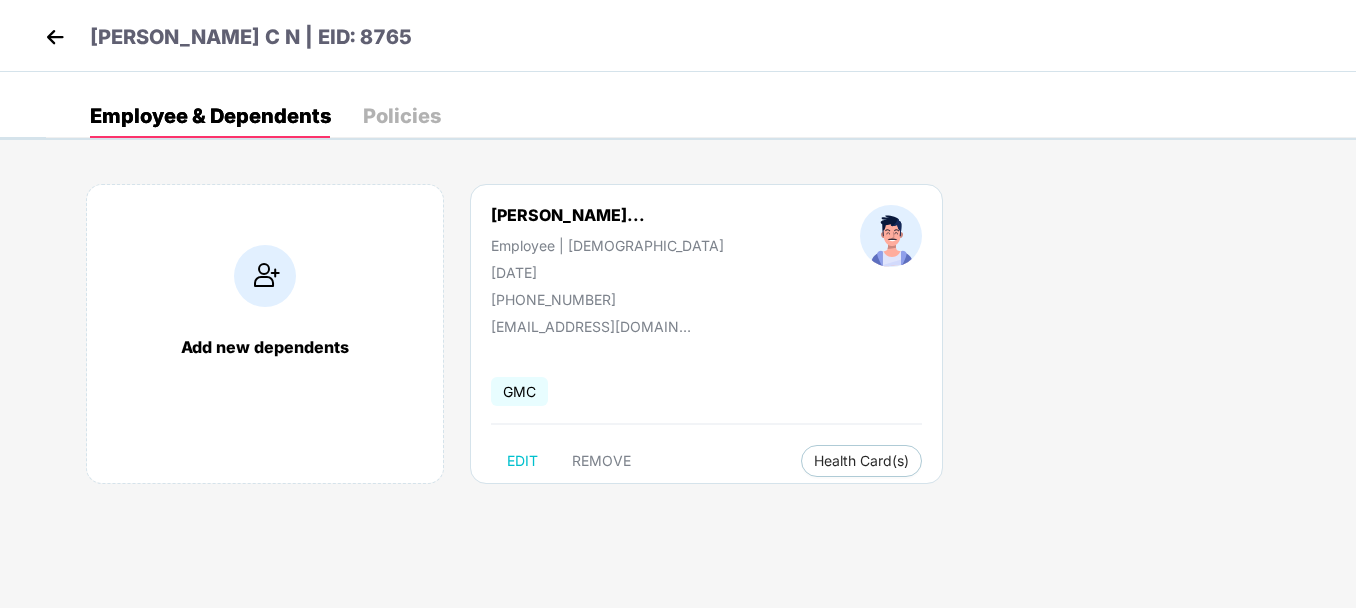 click on "Surya Prakash Pandit... Employee | Male 16 Oct 1991 +919738744260" at bounding box center [607, 256] 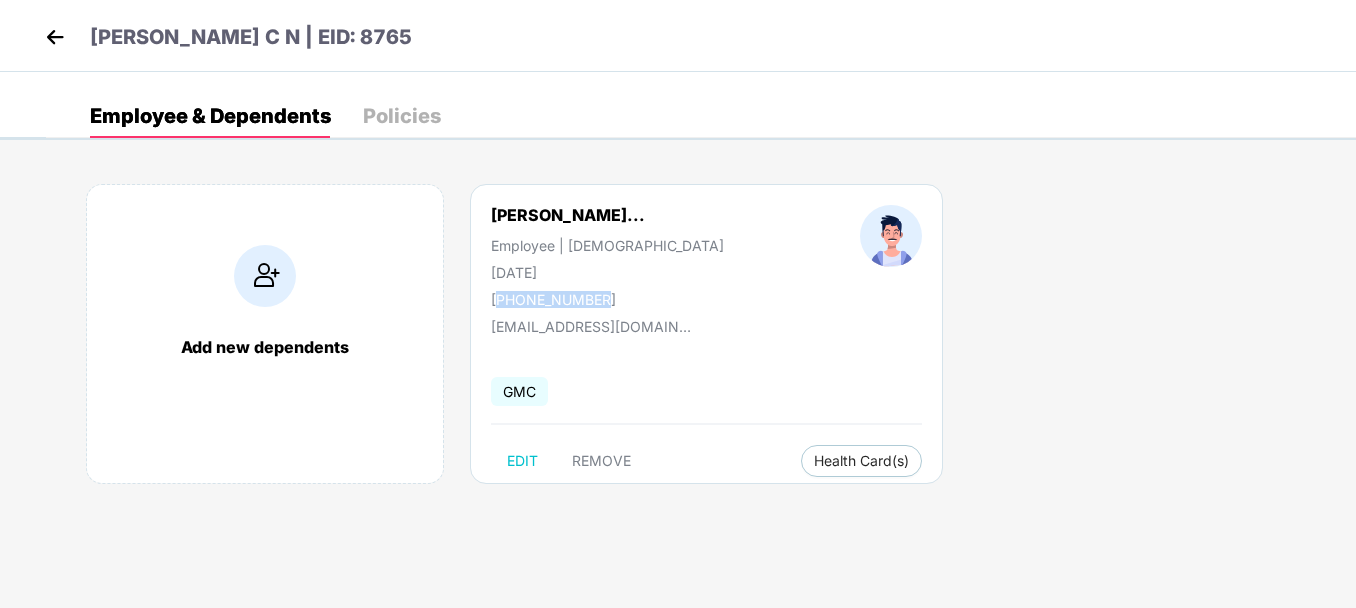click on "Surya Prakash Pandit... Employee | Male 16 Oct 1991 +919738744260" at bounding box center [607, 256] 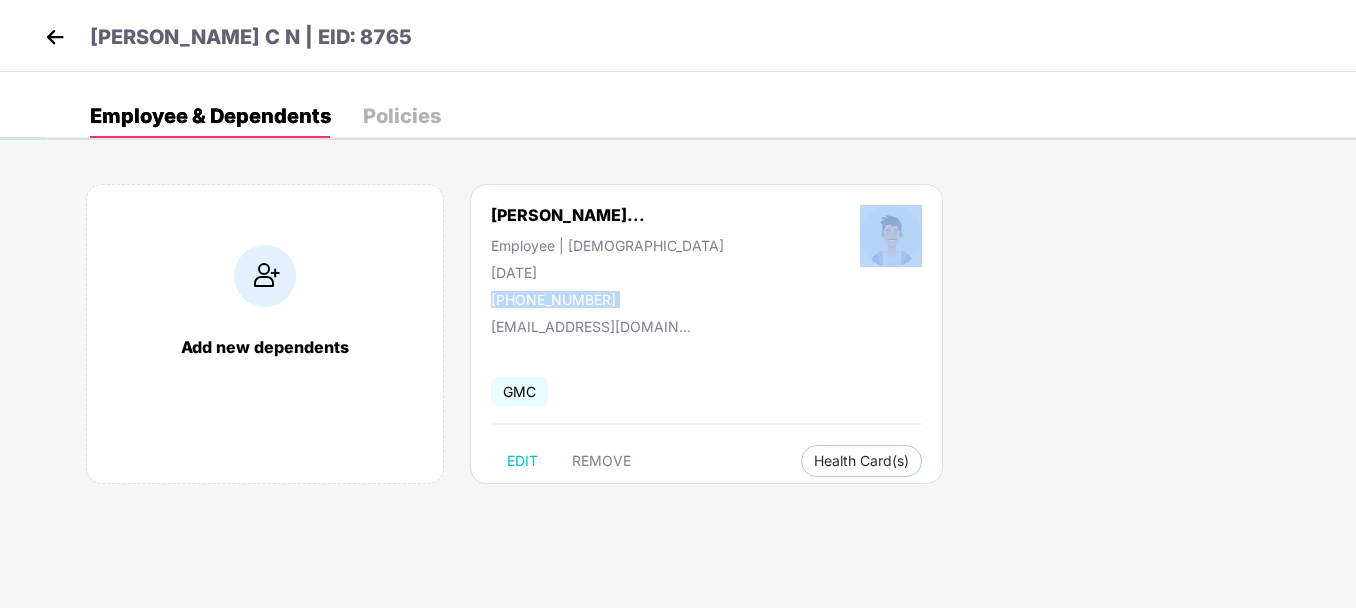click on "Surya Prakash Pandit... Employee | Male 16 Oct 1991 +919738744260" at bounding box center (607, 256) 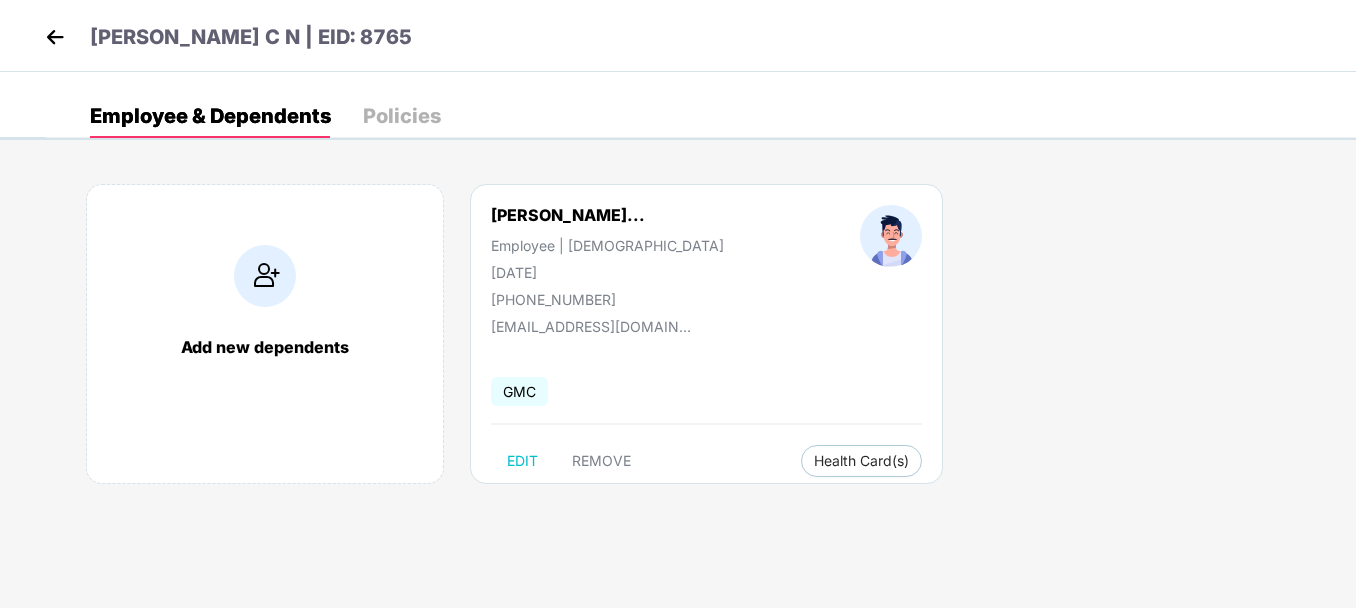click on "GMC" at bounding box center [519, 391] 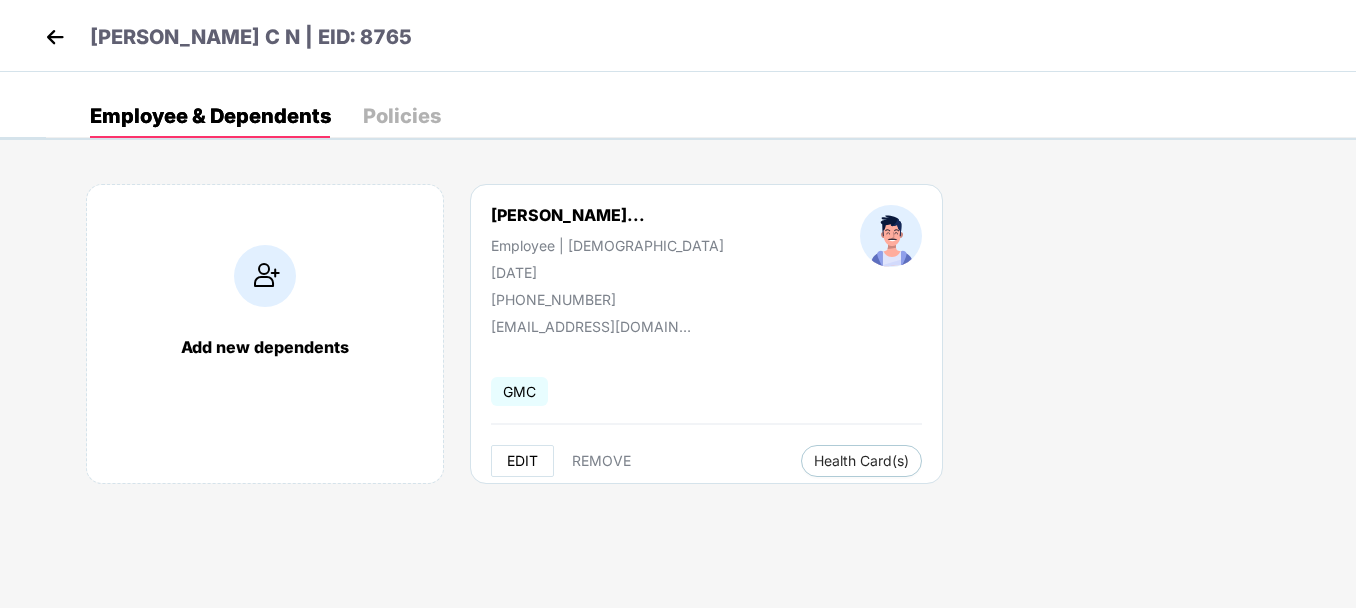 click on "EDIT" at bounding box center (522, 461) 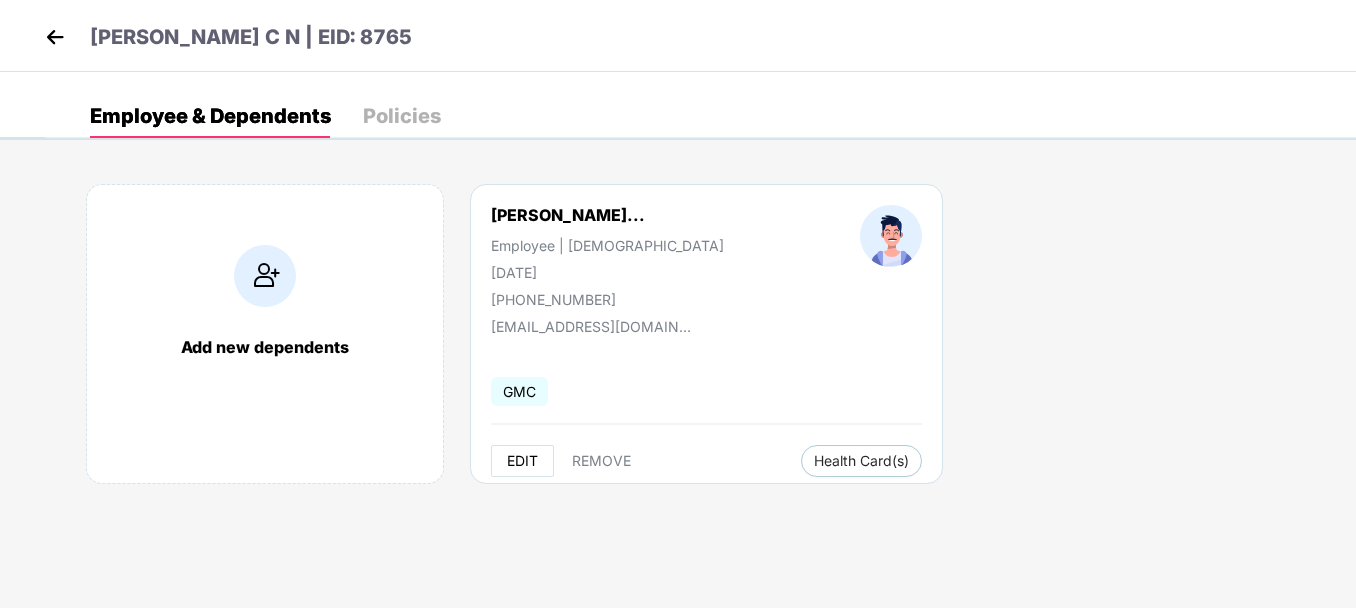 select on "****" 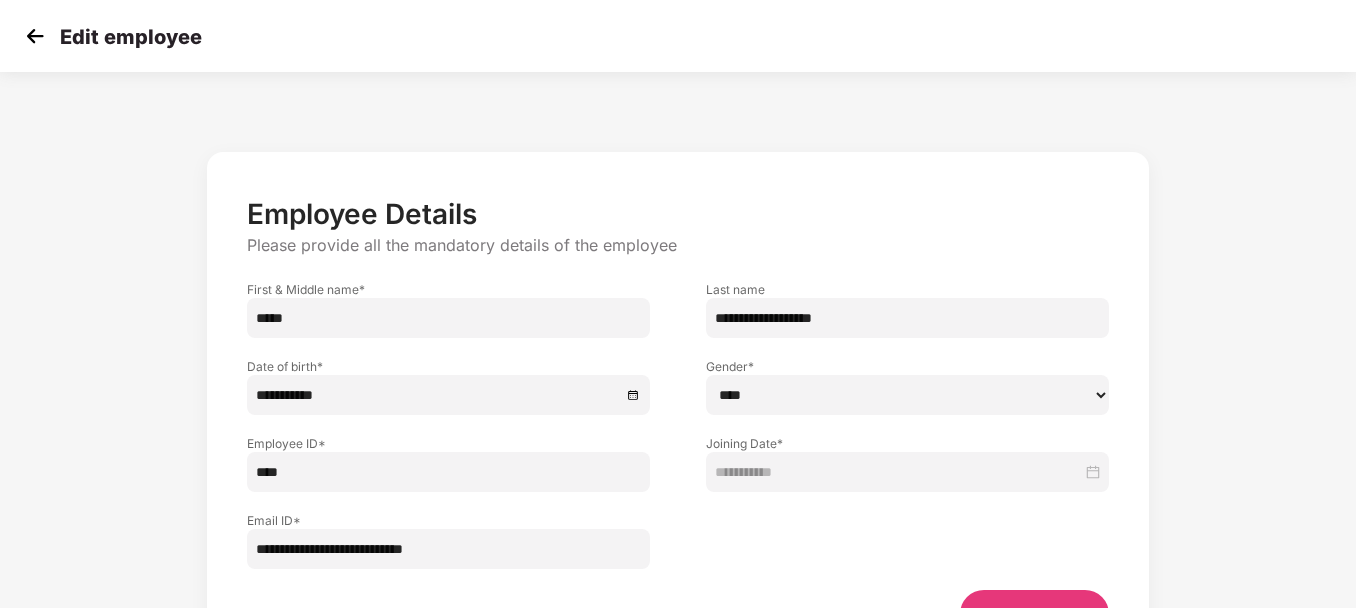 click on "Please provide all the mandatory details of the employee" at bounding box center [678, 245] 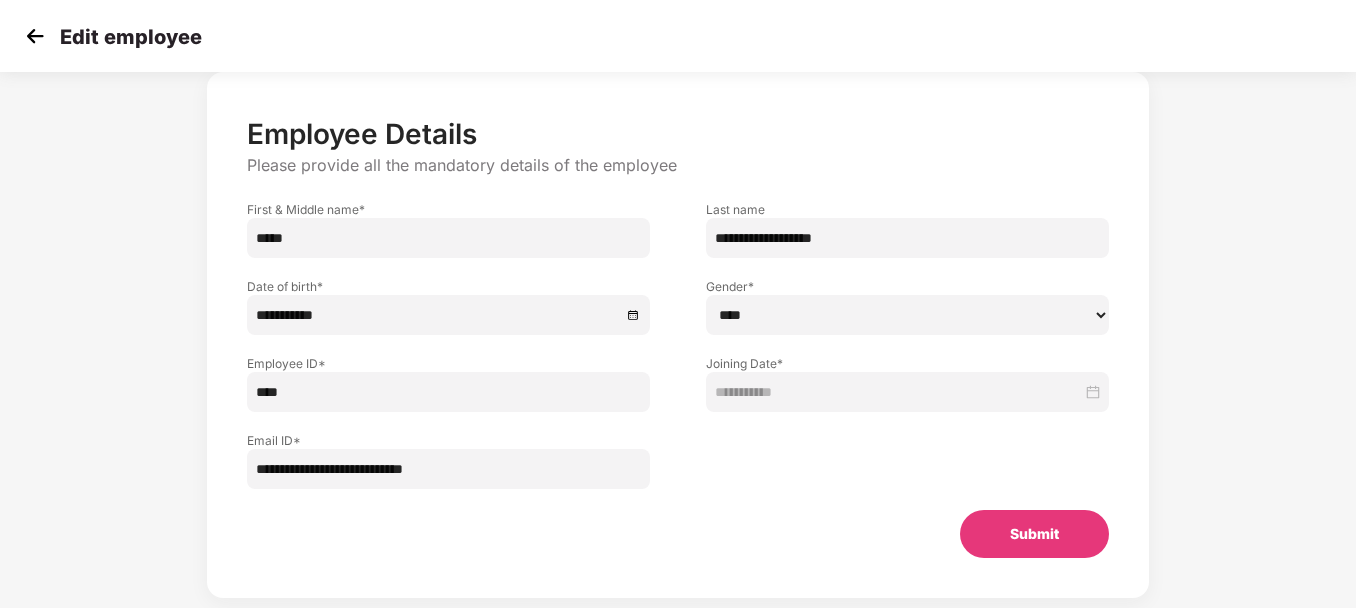 scroll, scrollTop: 120, scrollLeft: 0, axis: vertical 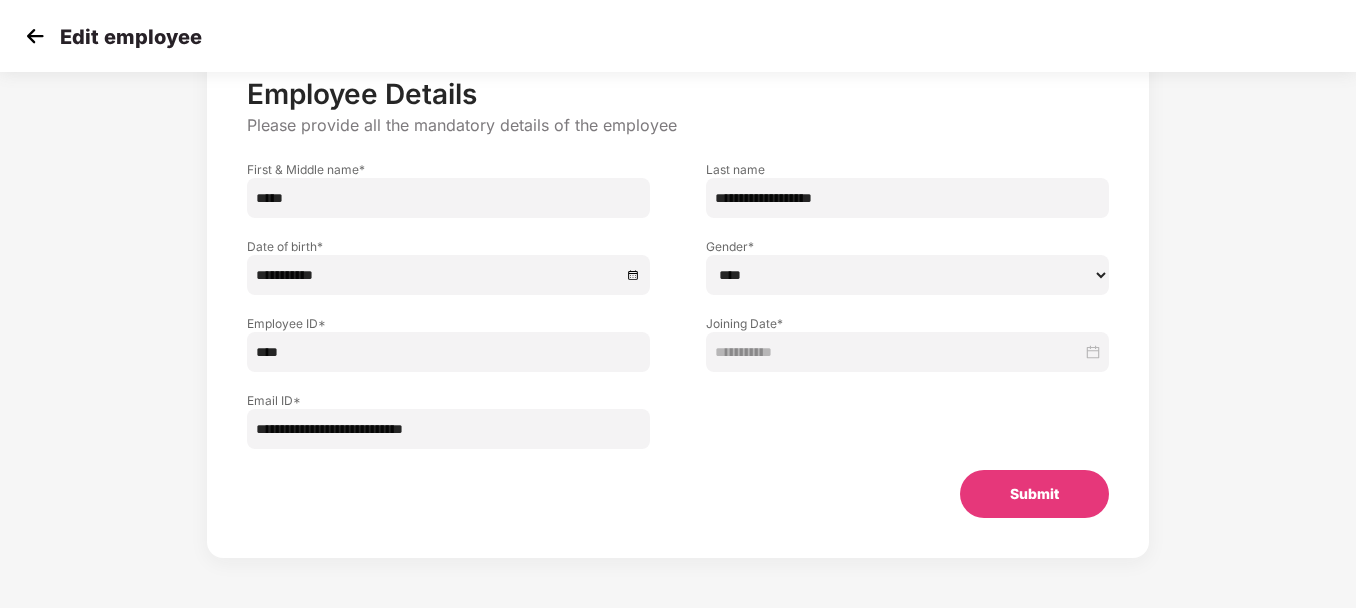 click on "**********" at bounding box center [678, 315] 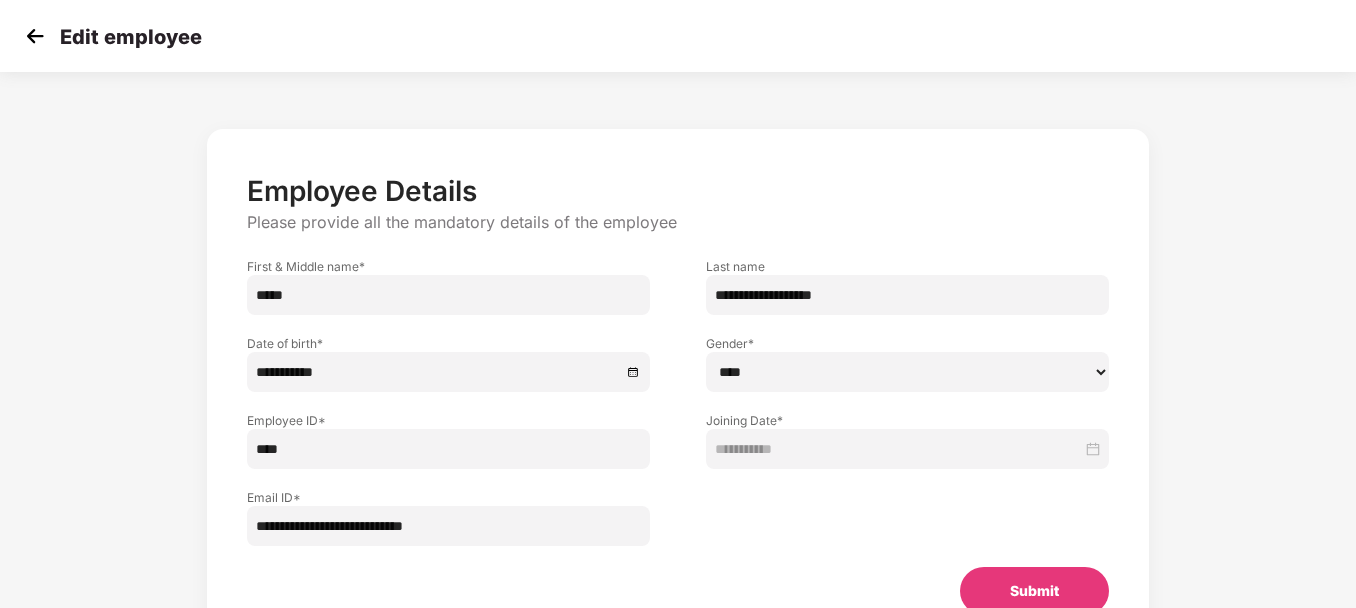 scroll, scrollTop: 0, scrollLeft: 0, axis: both 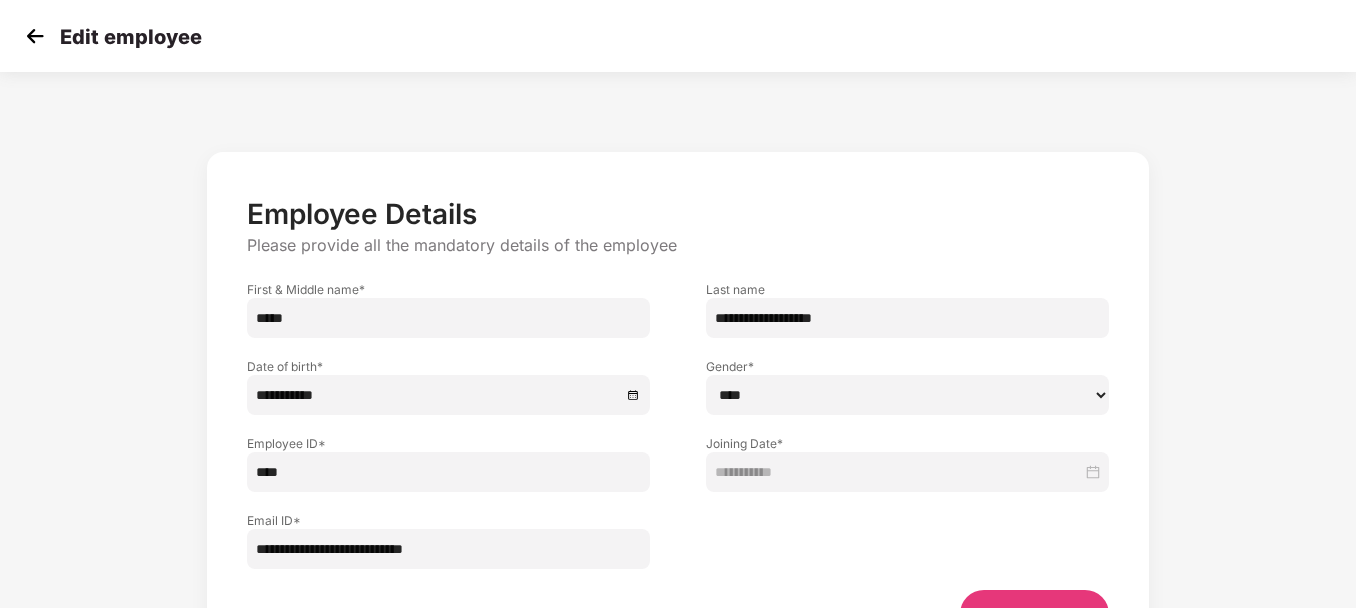 click at bounding box center [35, 36] 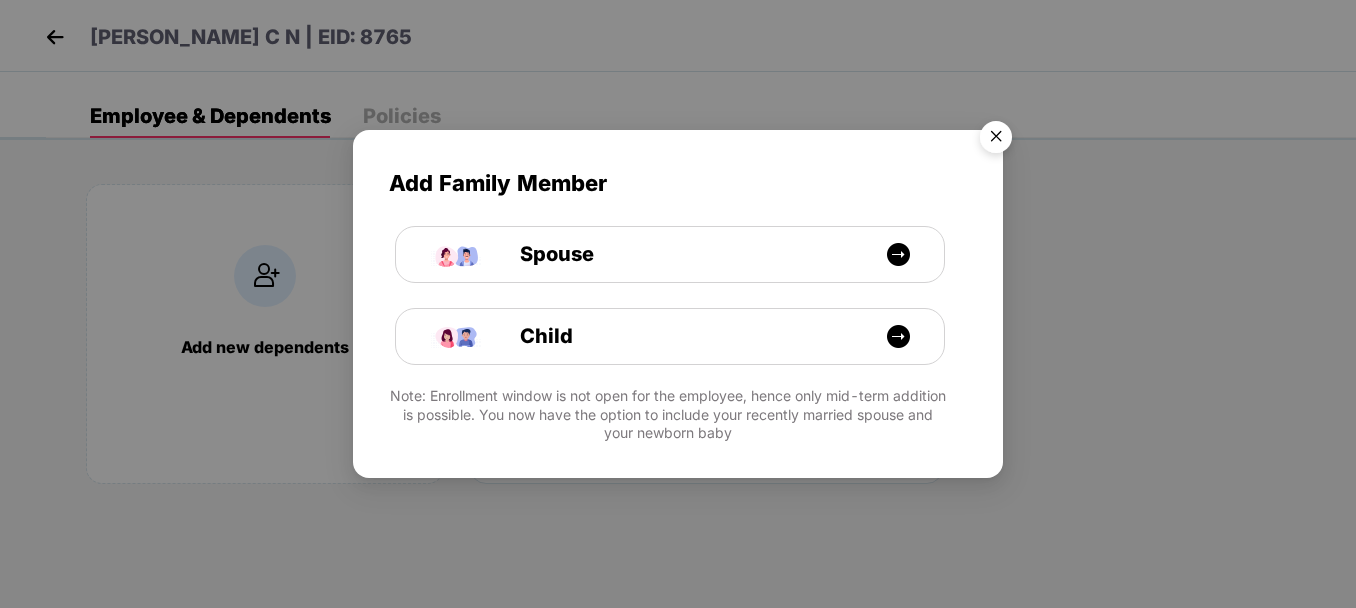 click at bounding box center (996, 140) 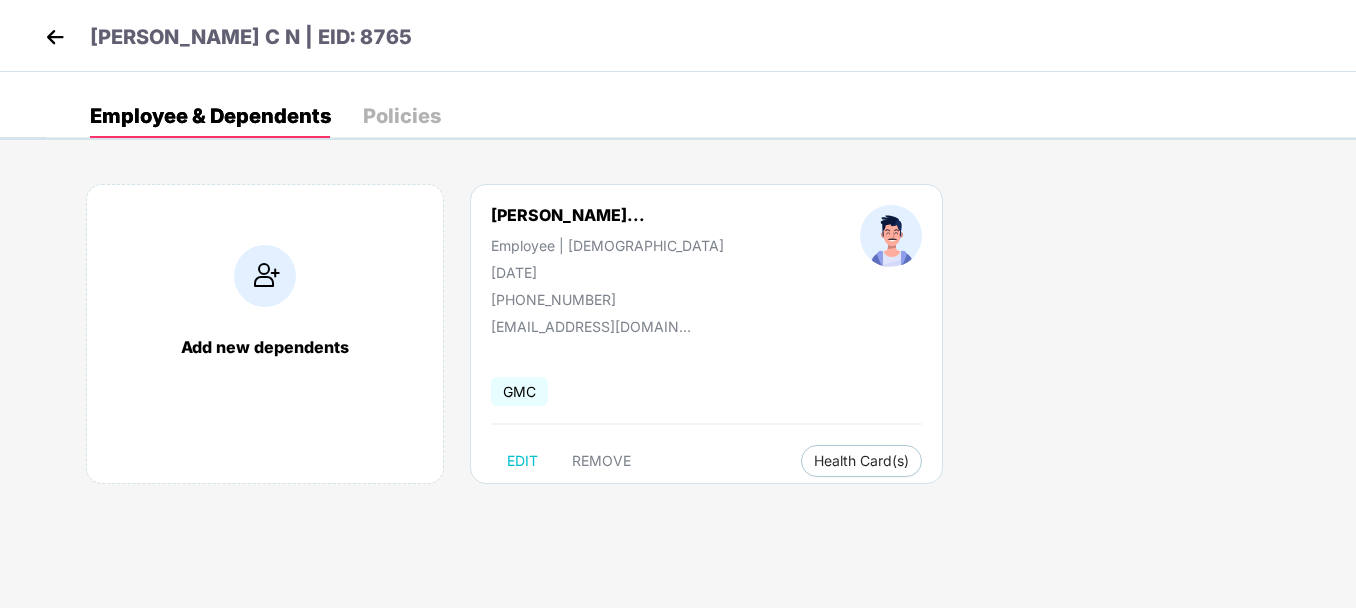 click on "Policies" at bounding box center (402, 116) 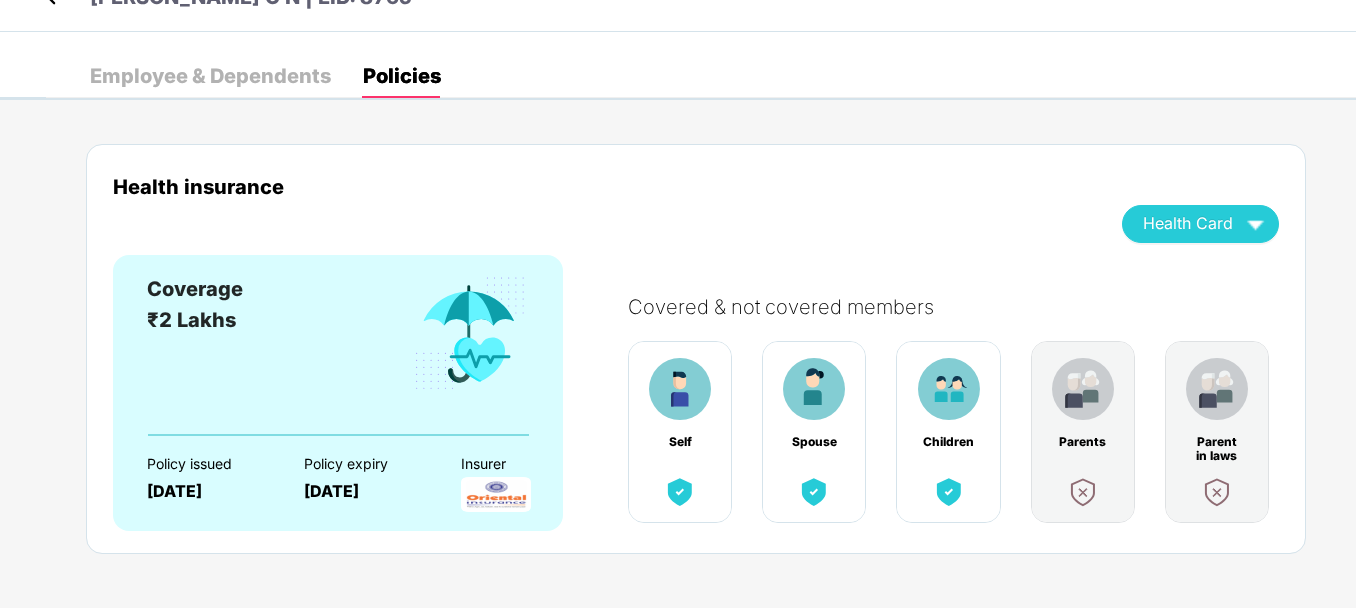 scroll, scrollTop: 52, scrollLeft: 0, axis: vertical 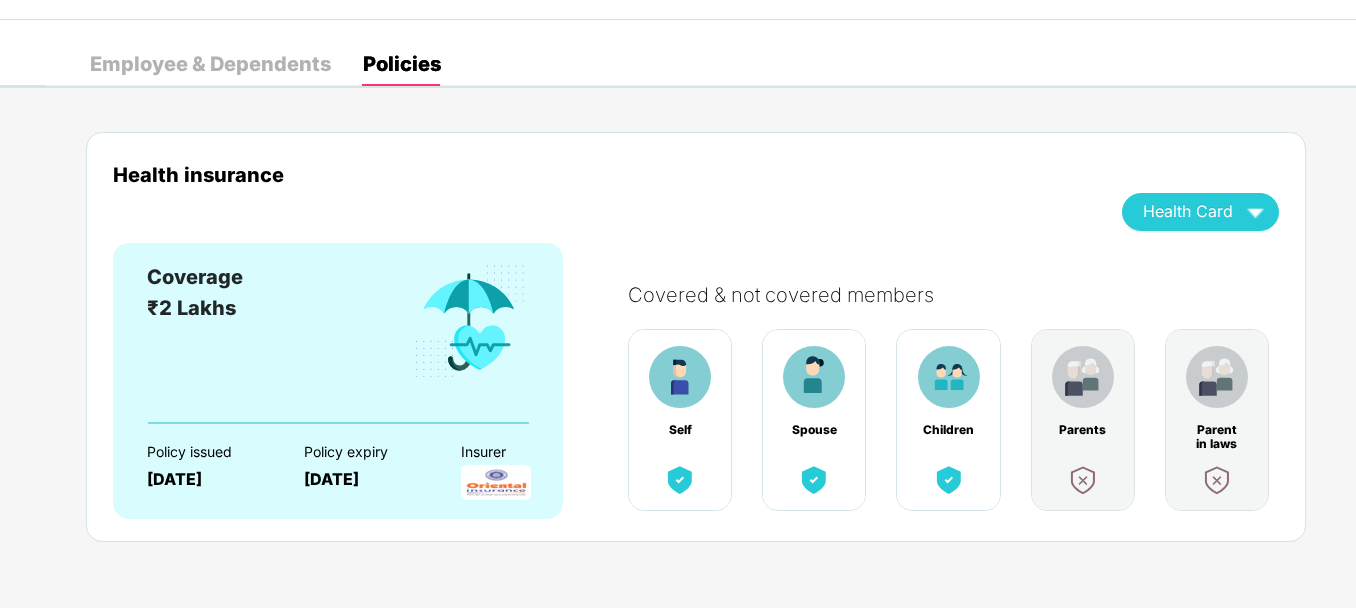 click on "Employee & Dependents" at bounding box center [210, 64] 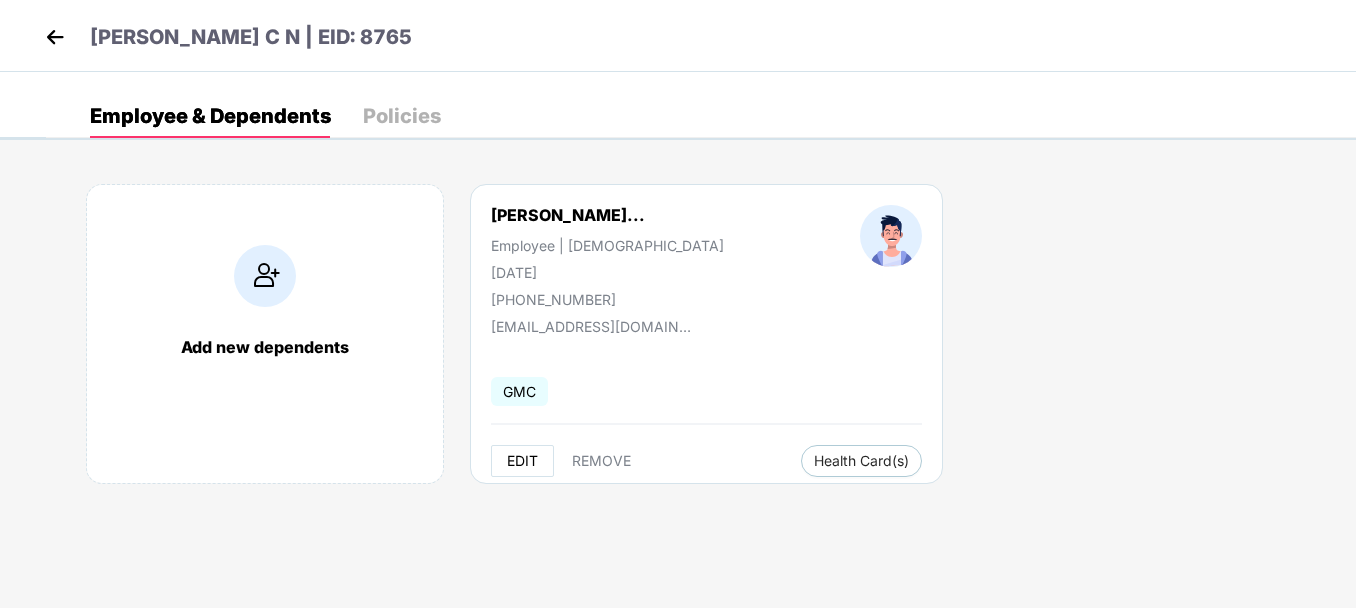 click on "EDIT" at bounding box center (522, 461) 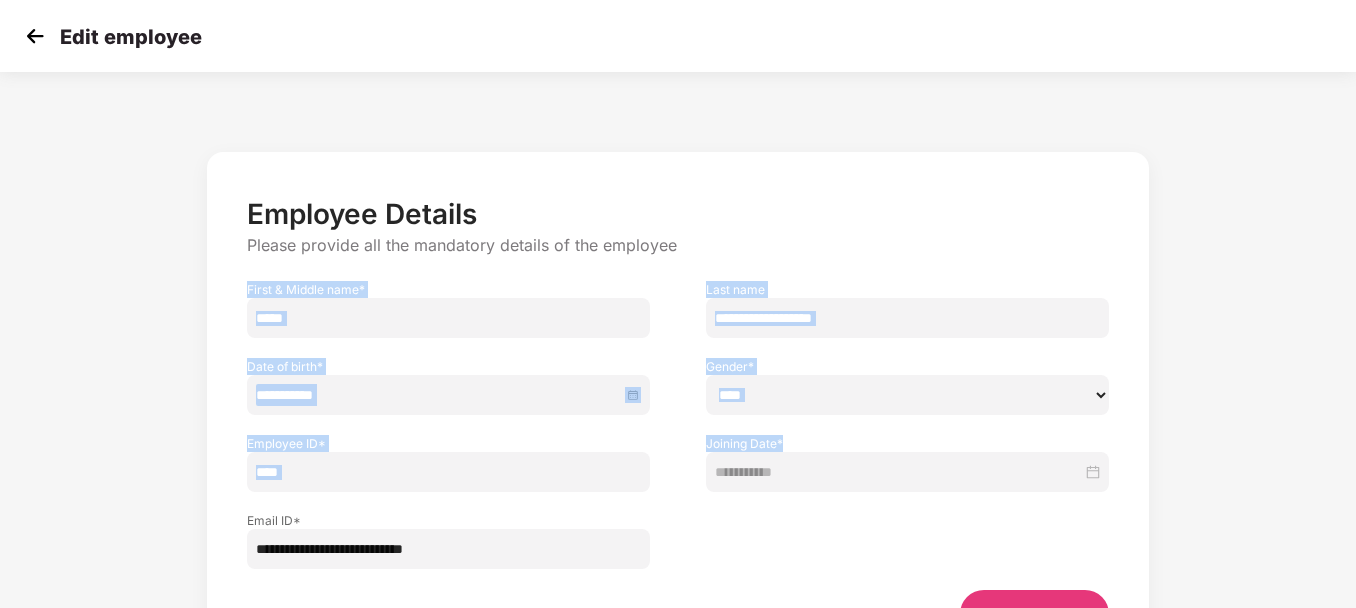 drag, startPoint x: 1354, startPoint y: 240, endPoint x: 1361, endPoint y: 447, distance: 207.11832 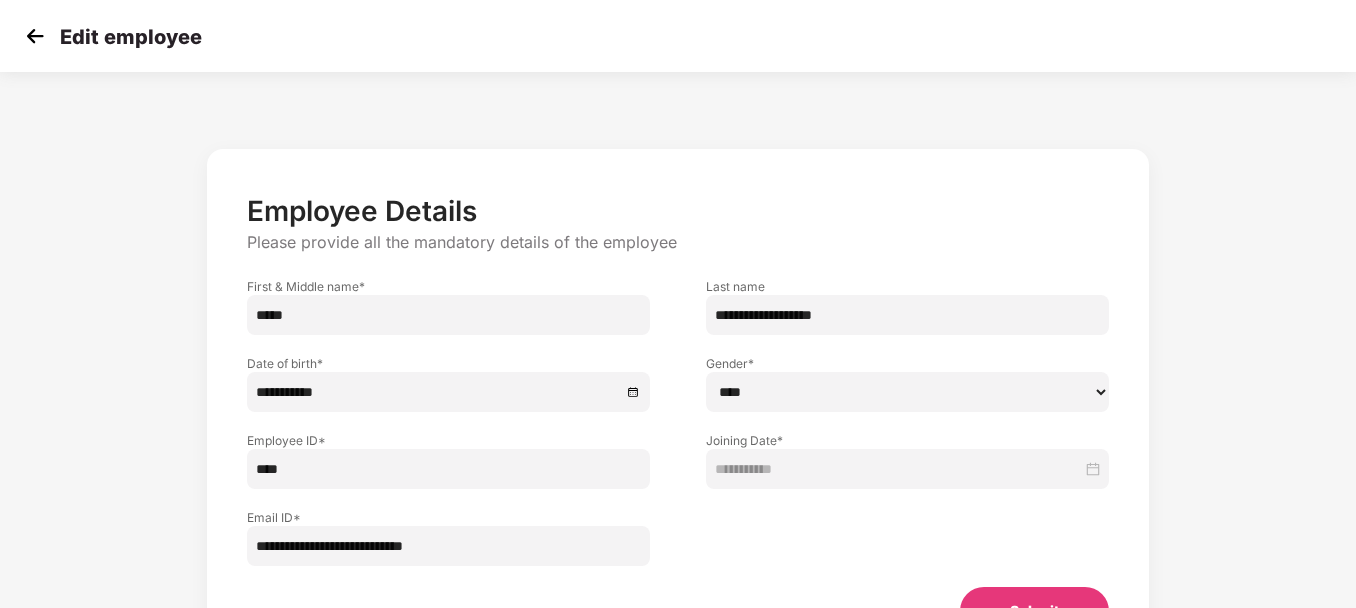 scroll, scrollTop: 0, scrollLeft: 0, axis: both 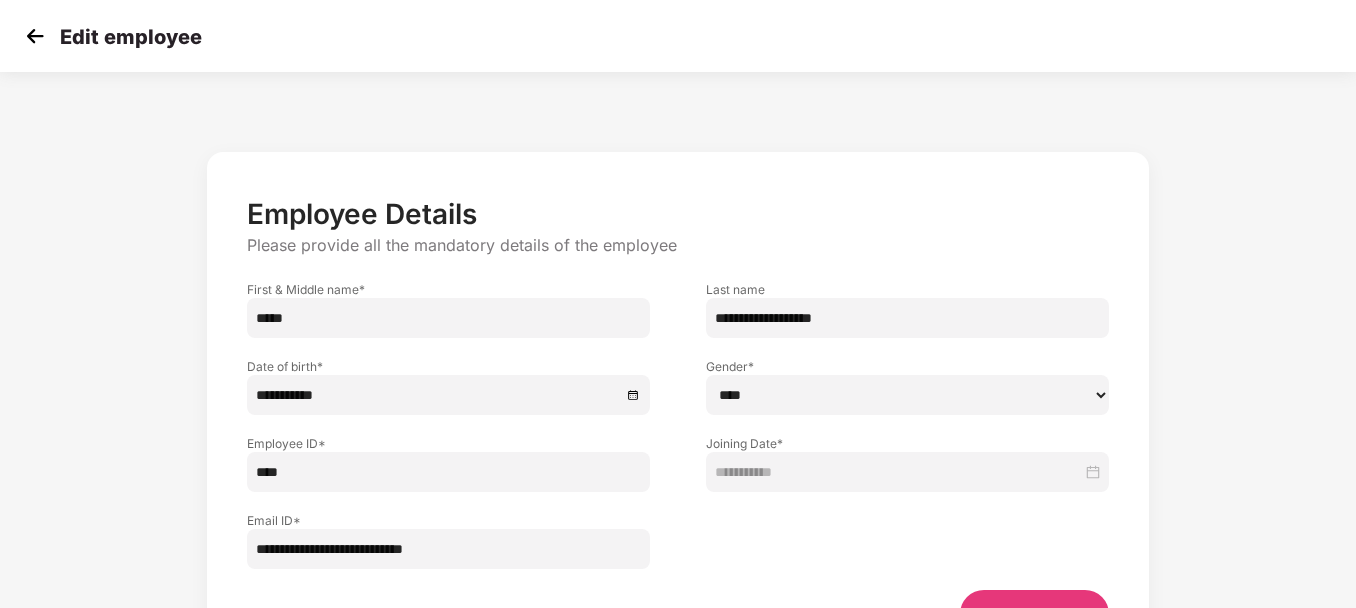 click at bounding box center [35, 36] 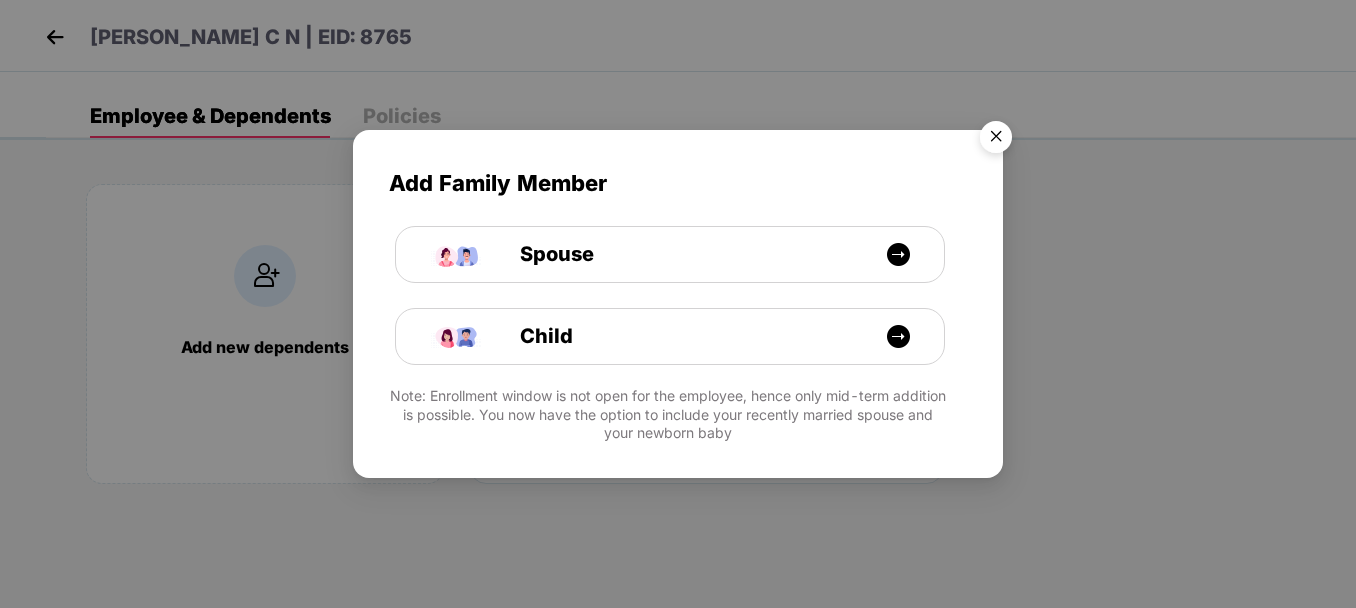 click at bounding box center [996, 140] 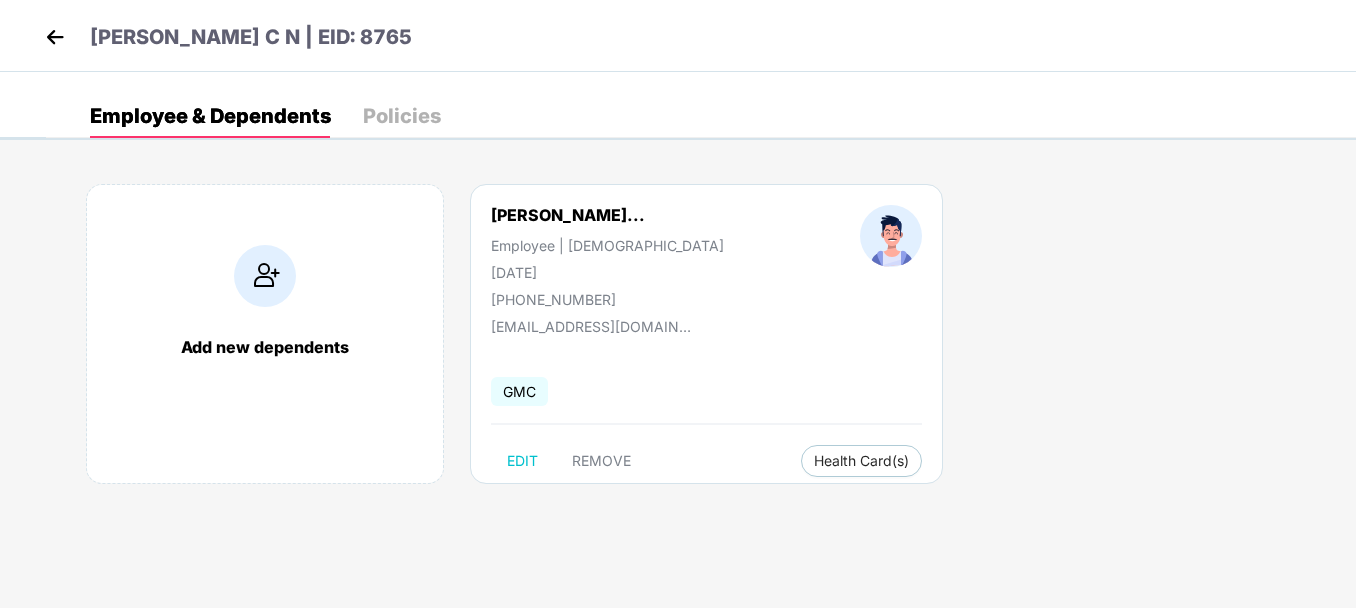 click on "Policies" at bounding box center (402, 116) 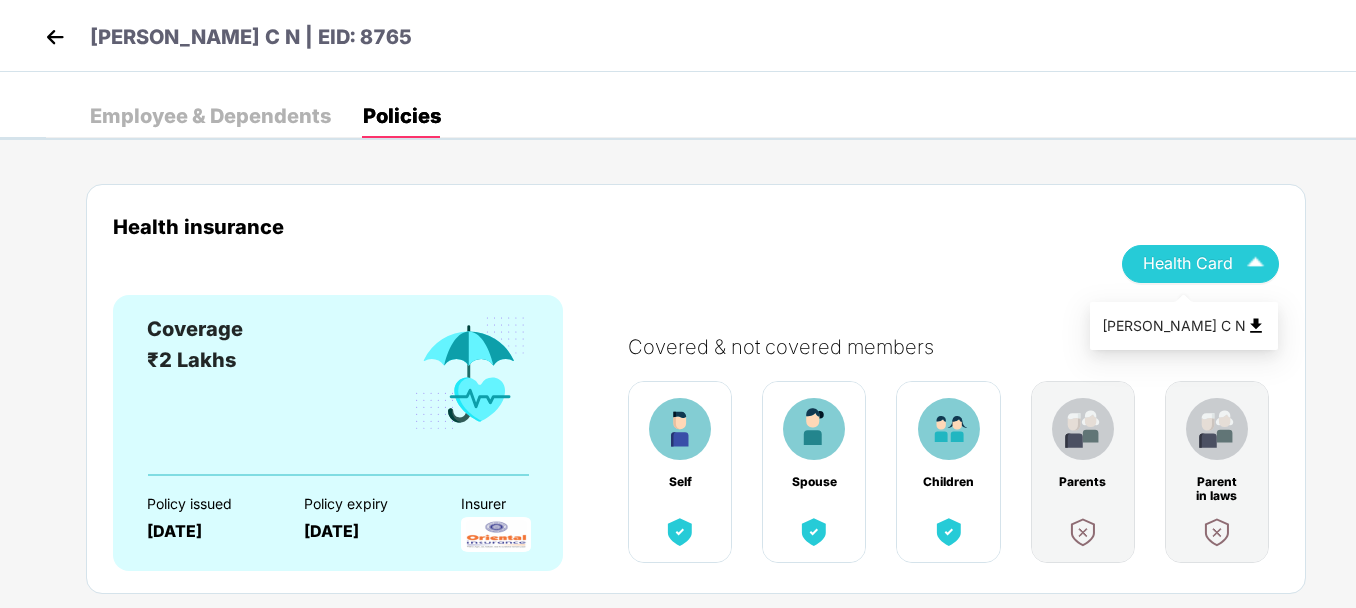 click at bounding box center [1255, 263] 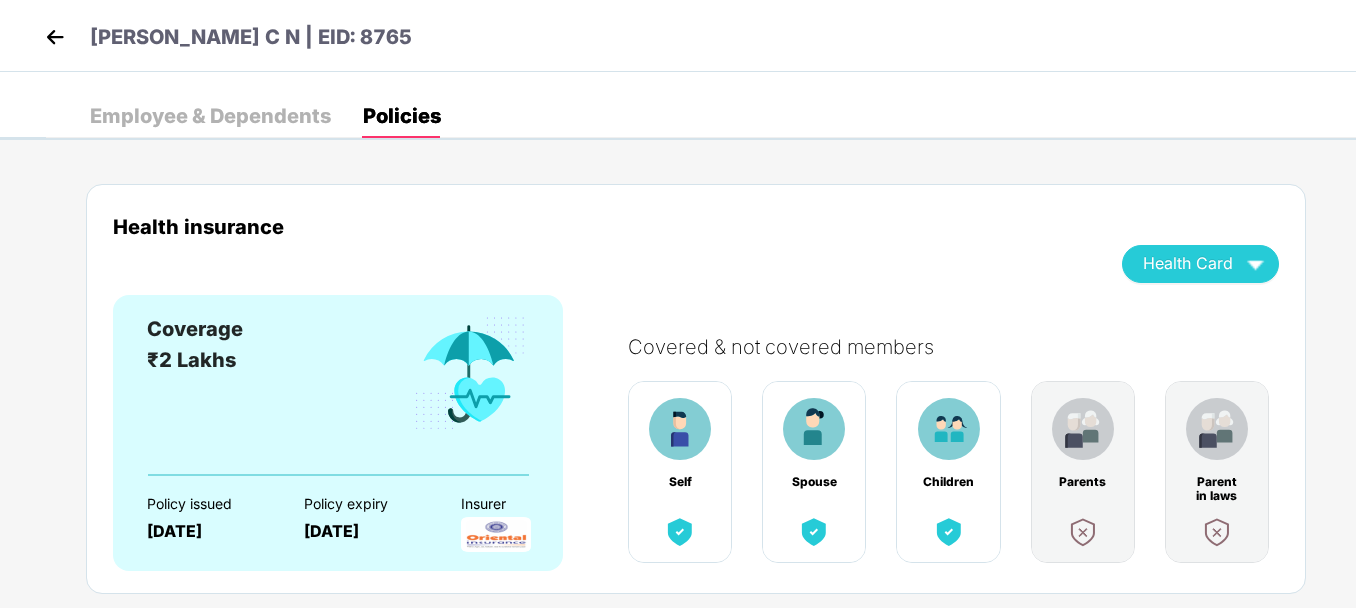 click on "Health insurance Health Card" at bounding box center [696, 255] 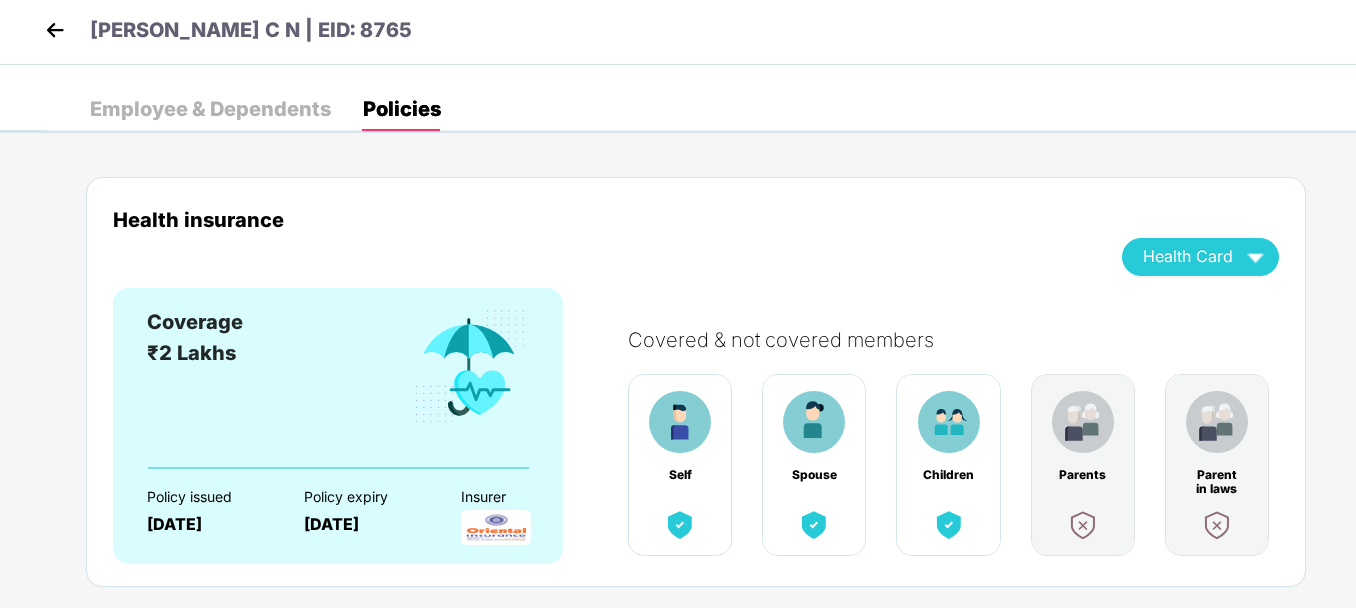 scroll, scrollTop: 0, scrollLeft: 0, axis: both 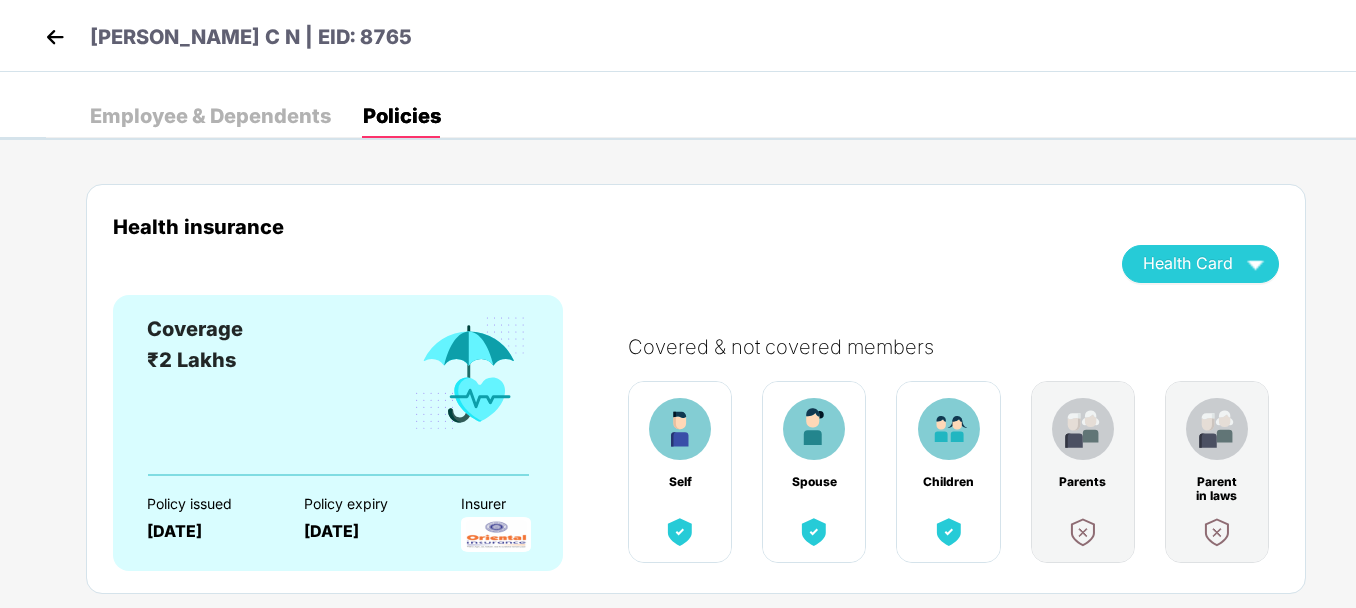 click on "Policies" at bounding box center [402, 116] 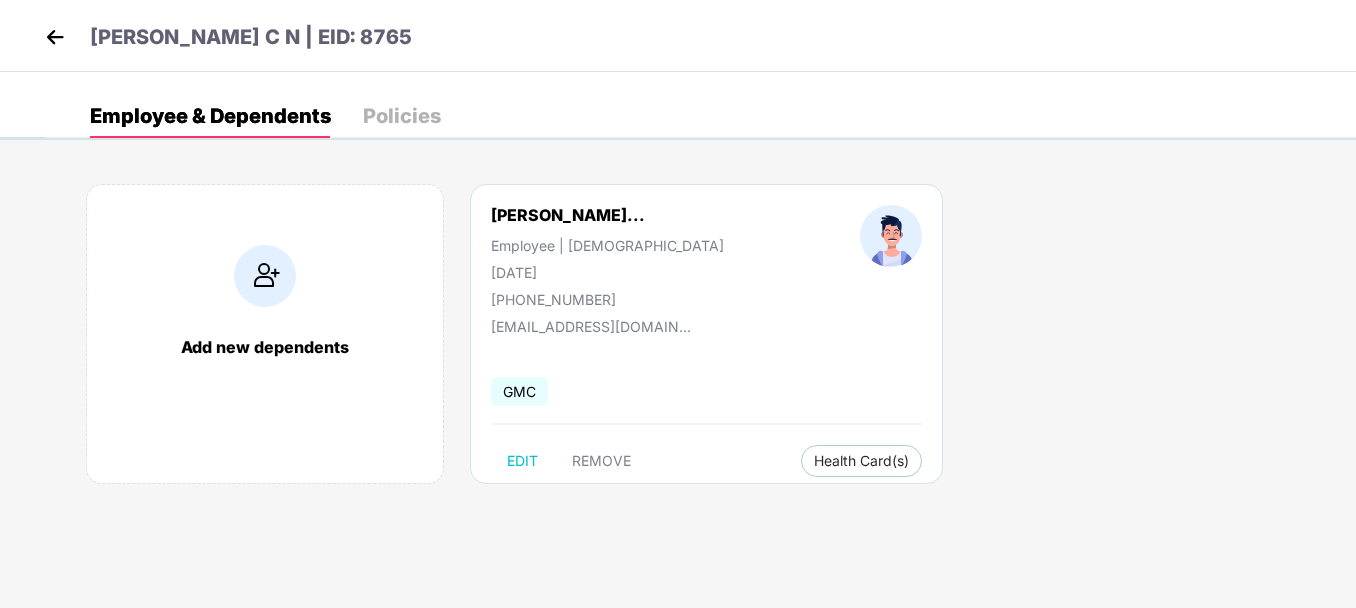 click at bounding box center (55, 37) 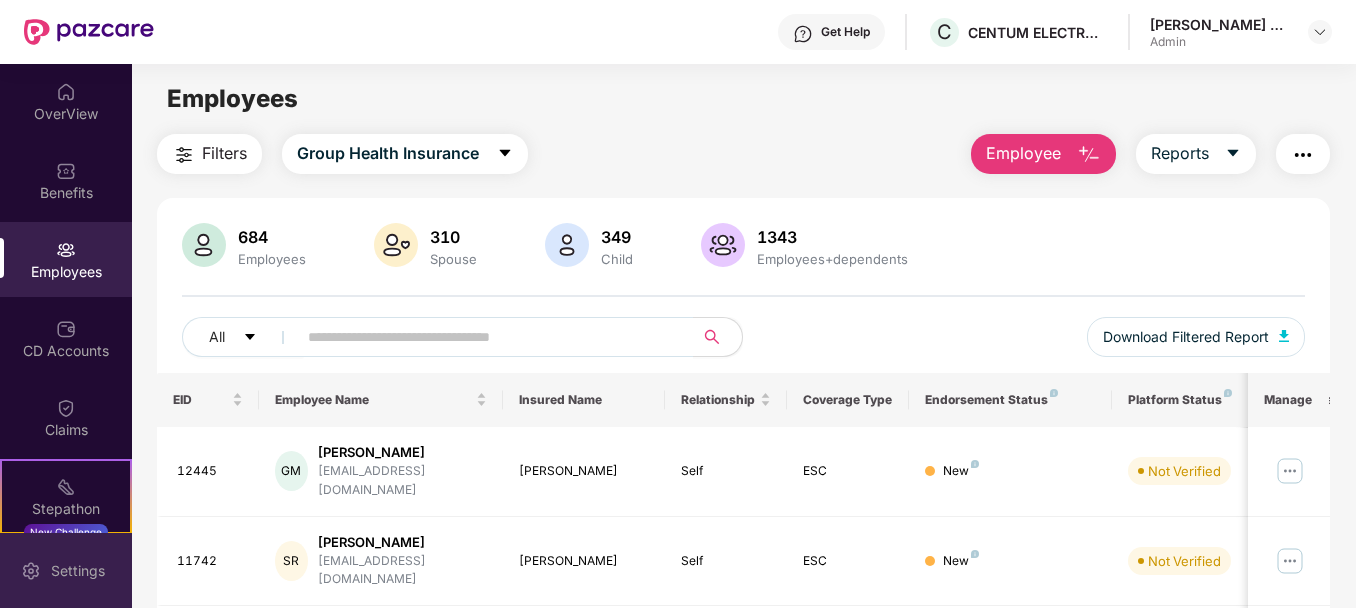 click on "Settings" at bounding box center [66, 570] 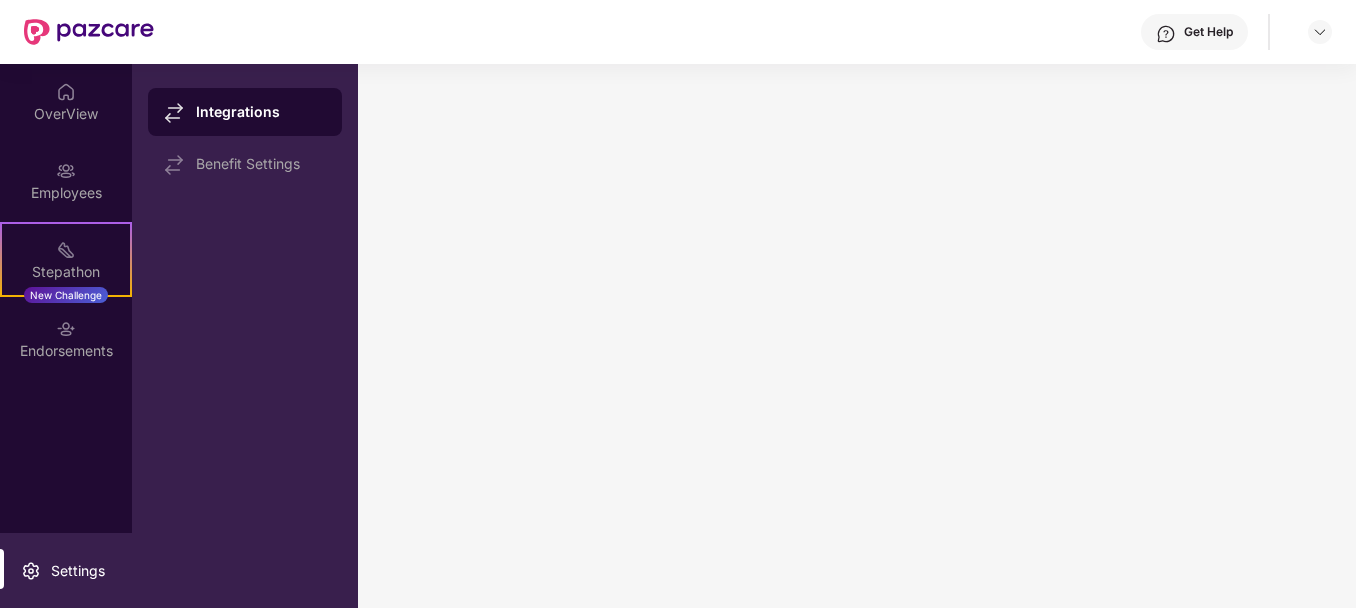 scroll, scrollTop: 0, scrollLeft: 0, axis: both 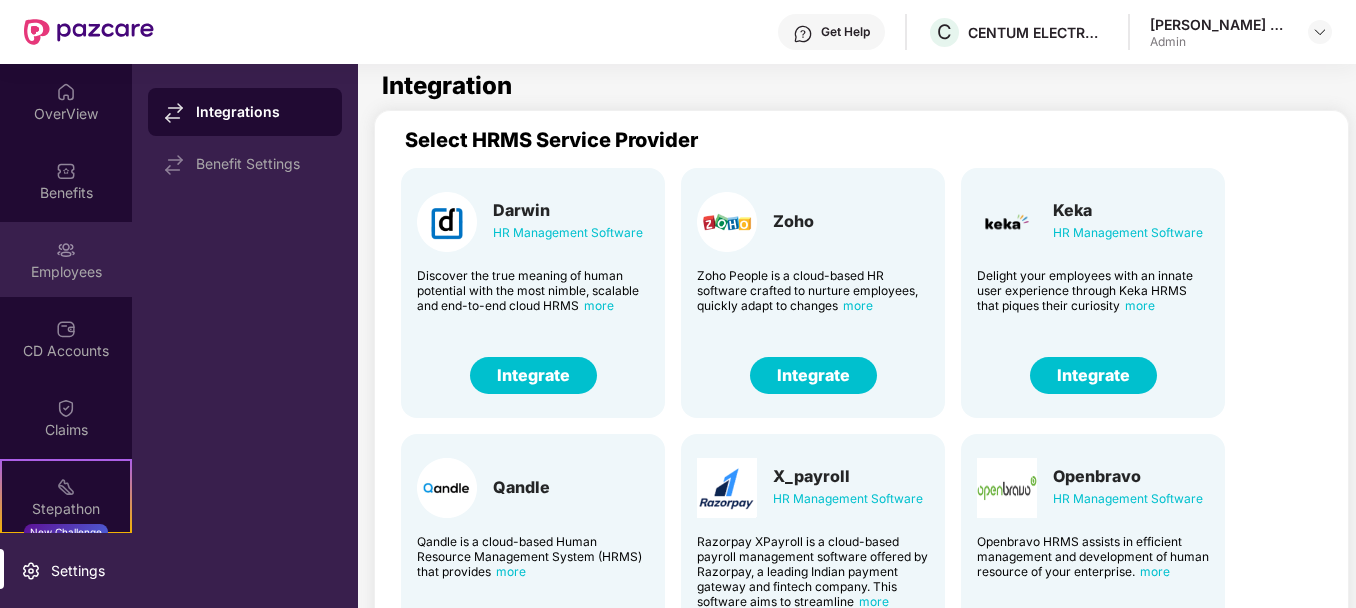 click on "Employees" at bounding box center [66, 259] 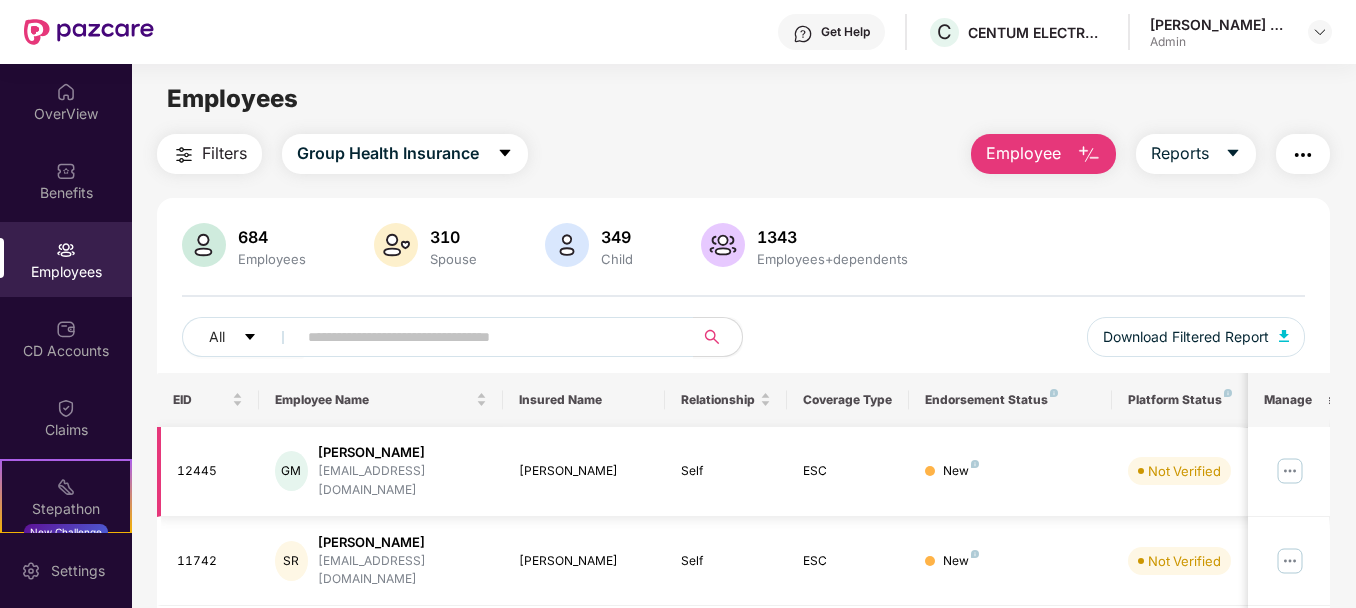 click at bounding box center [1290, 471] 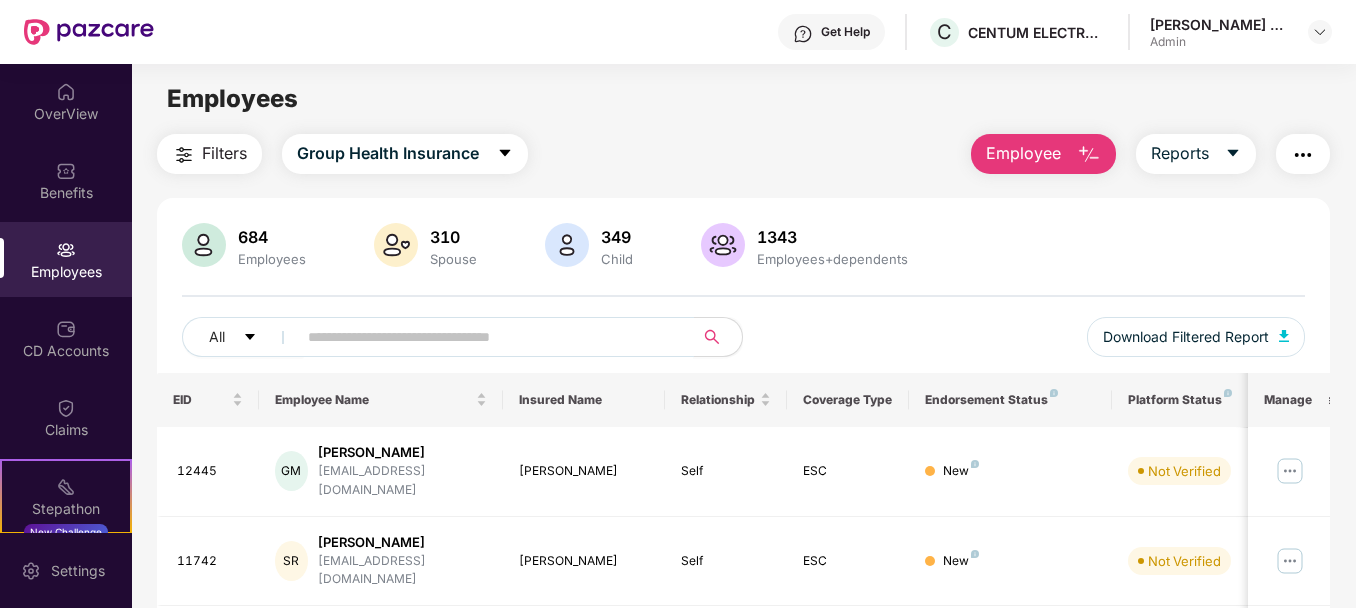 click at bounding box center [487, 337] 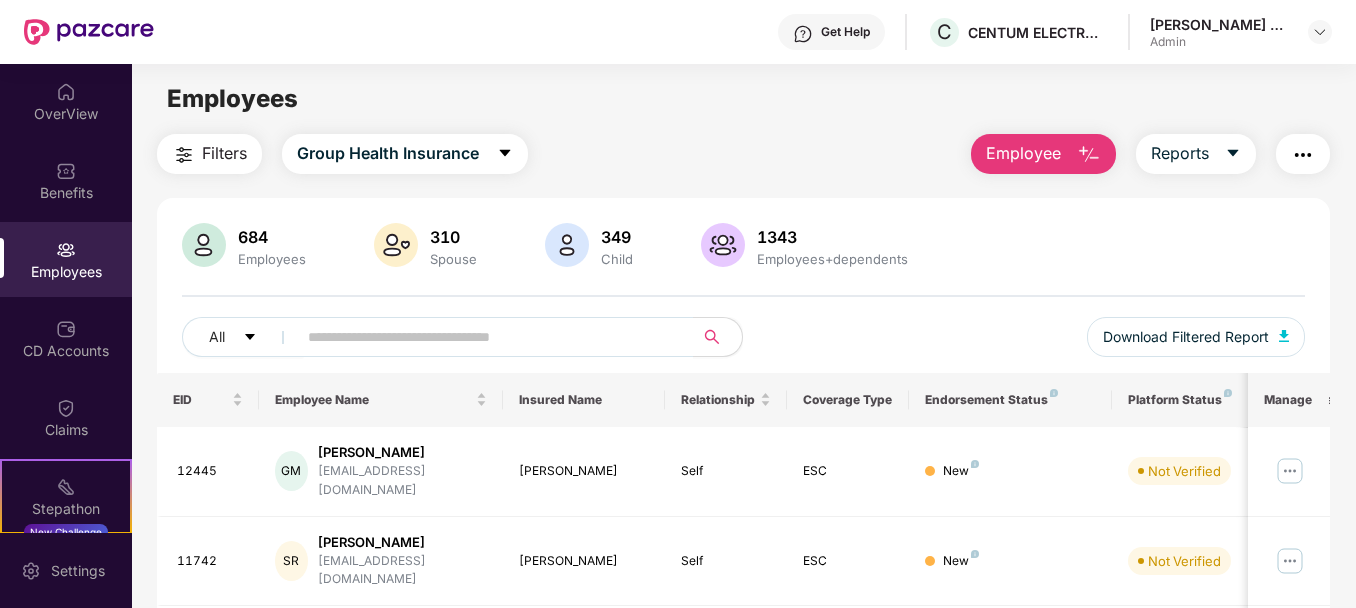 click on "Filters Group Health Insurance Employee  Reports" at bounding box center [743, 154] 